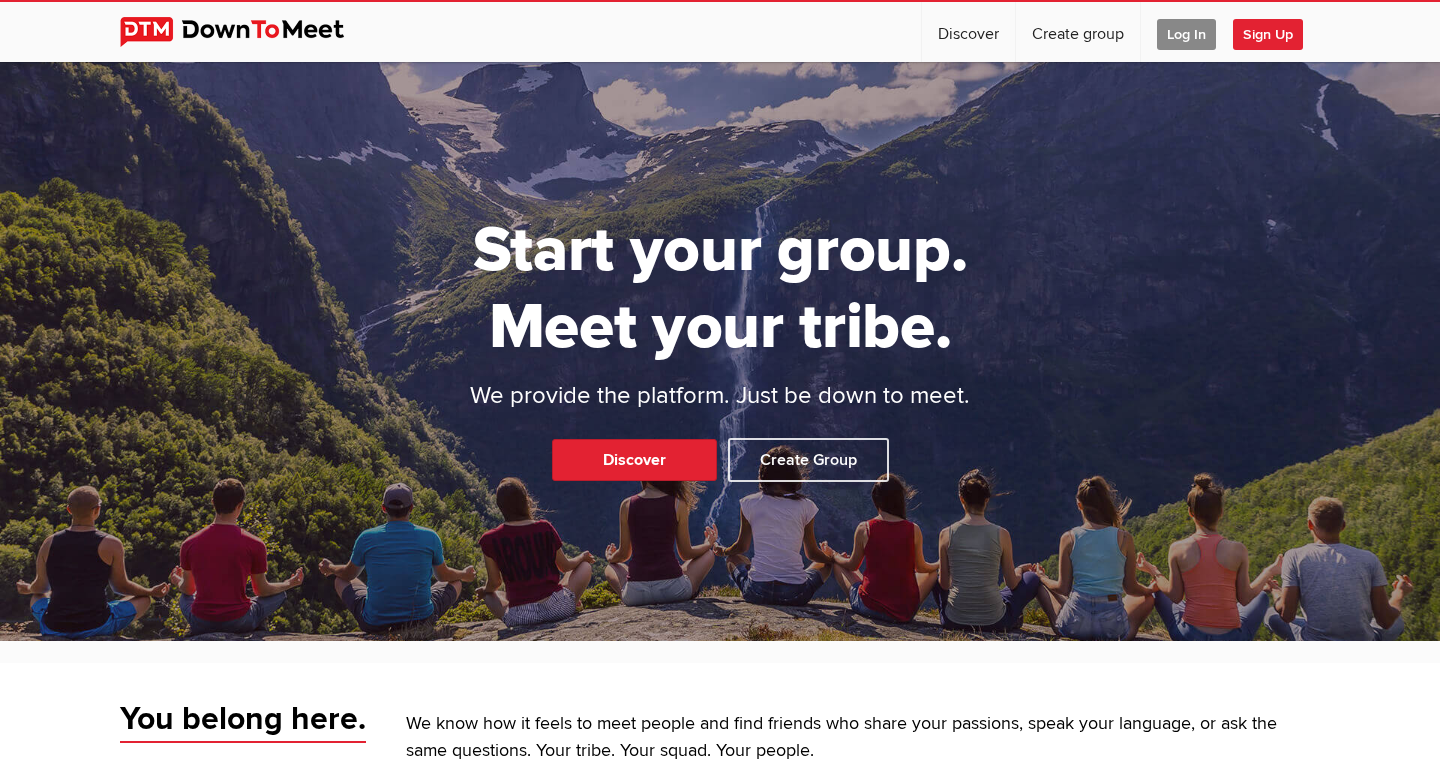 scroll, scrollTop: 0, scrollLeft: 0, axis: both 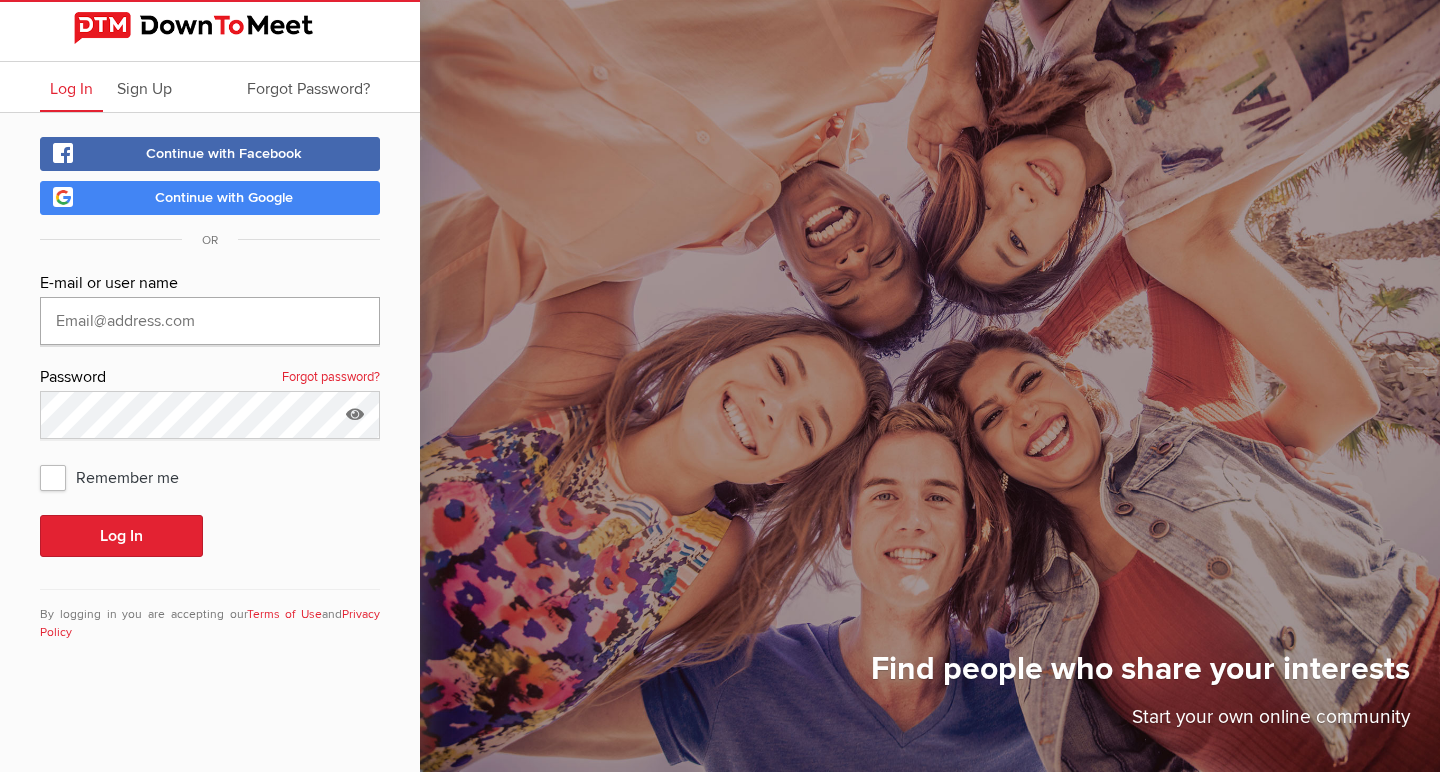 type on "[EMAIL]" 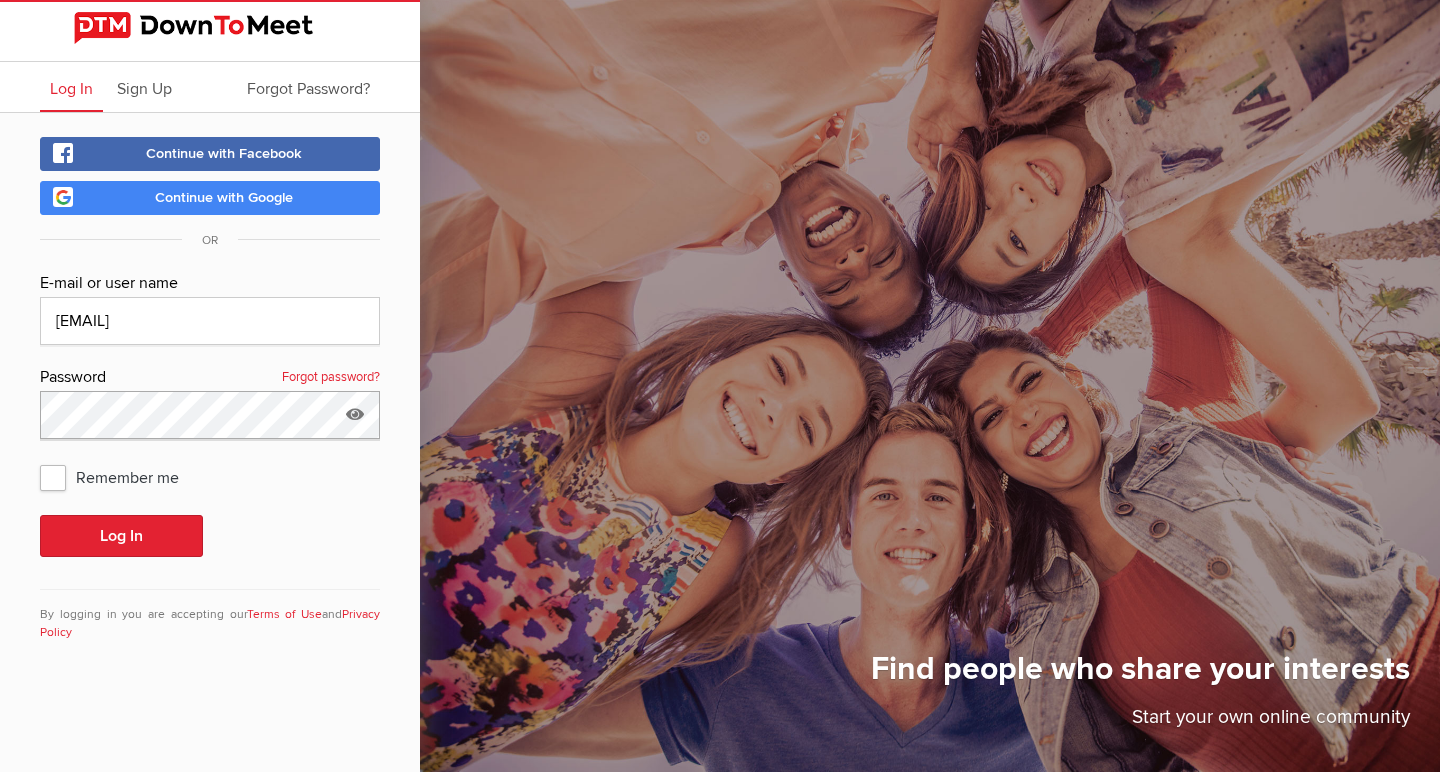 click on "Log In" 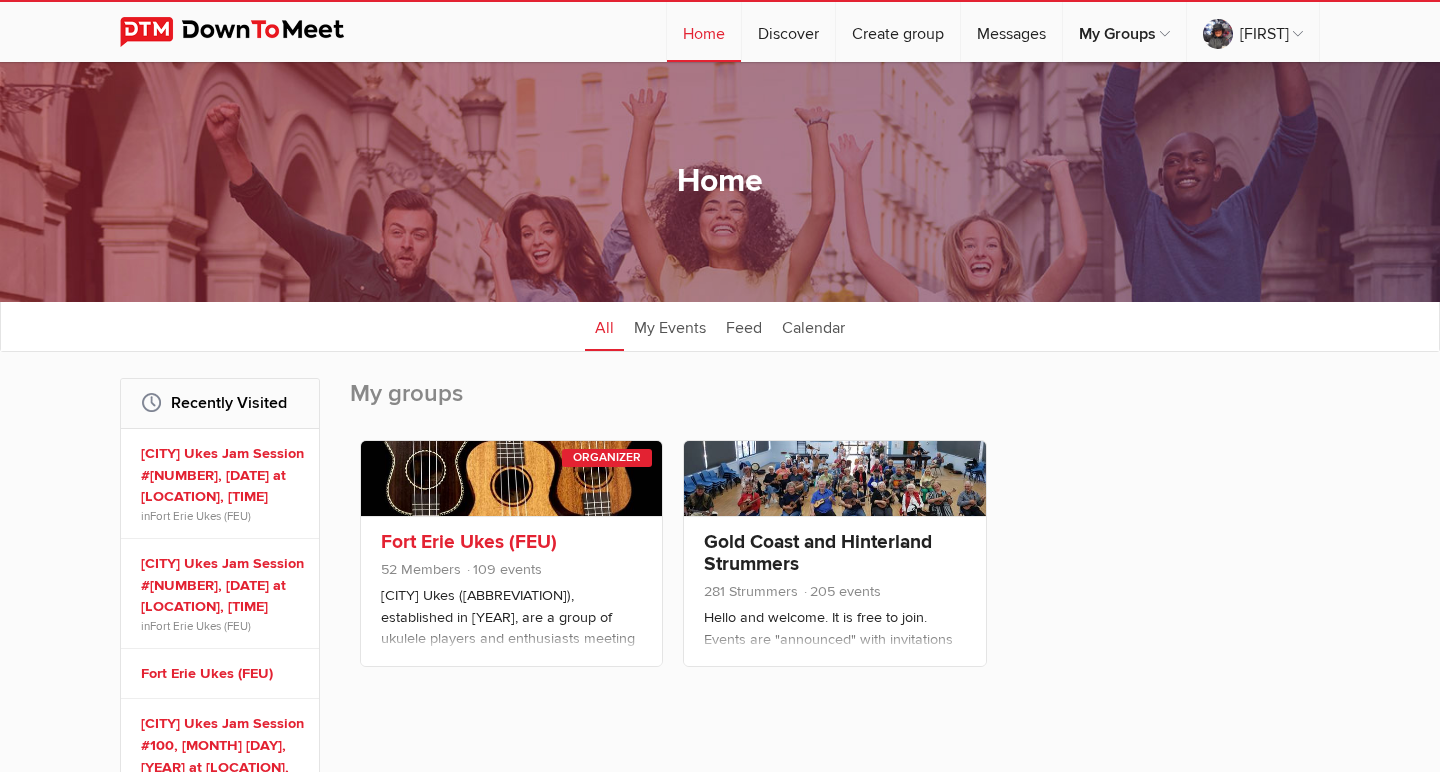 click 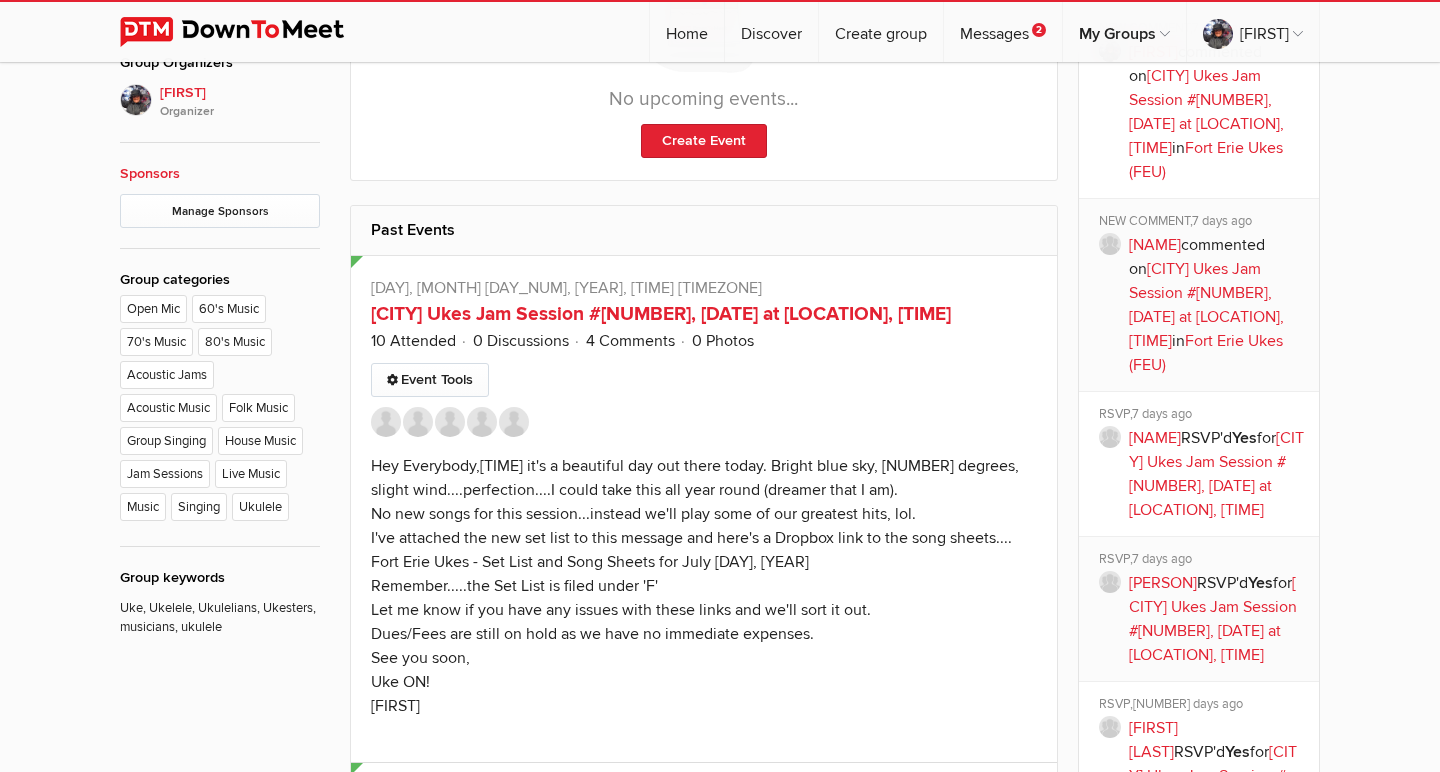 scroll, scrollTop: 1053, scrollLeft: 0, axis: vertical 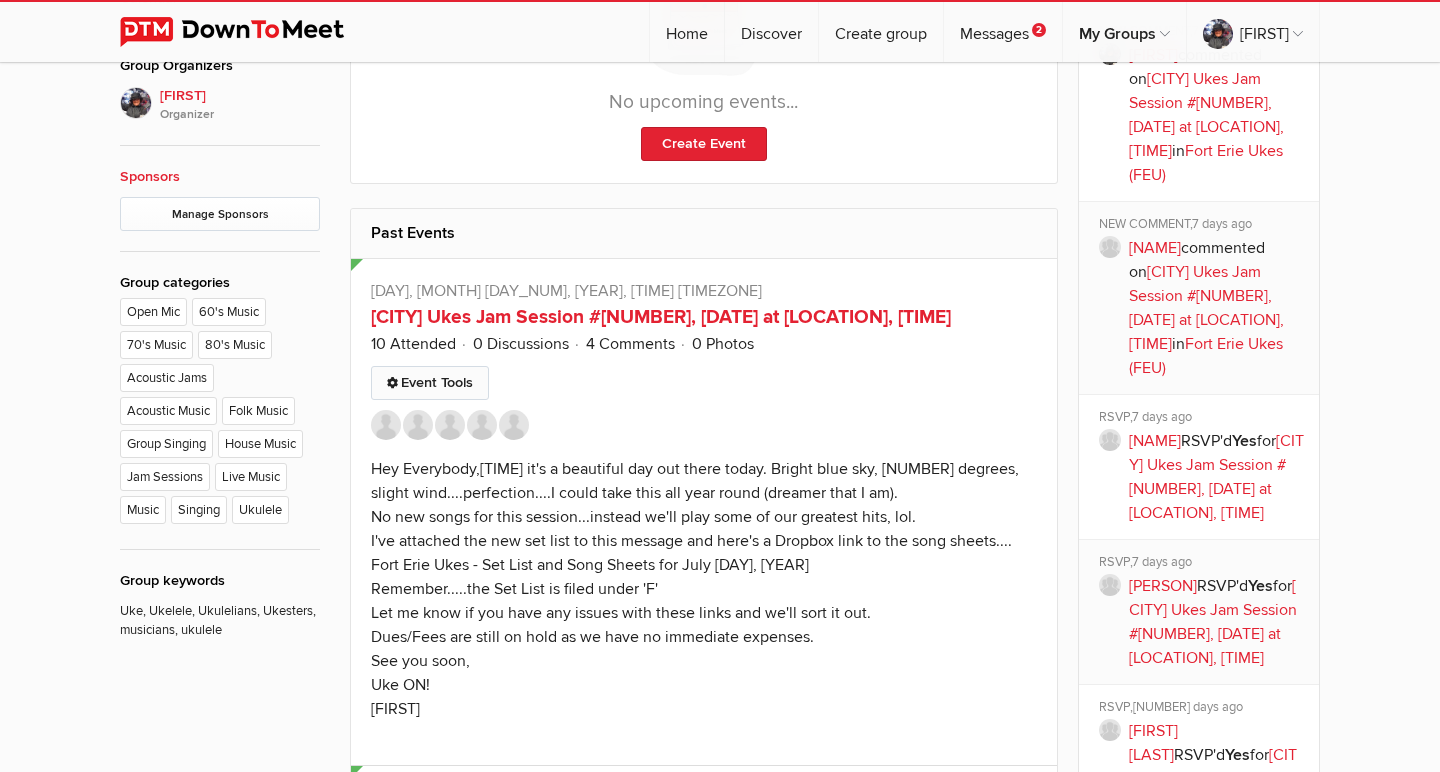 click on "Event Tools" 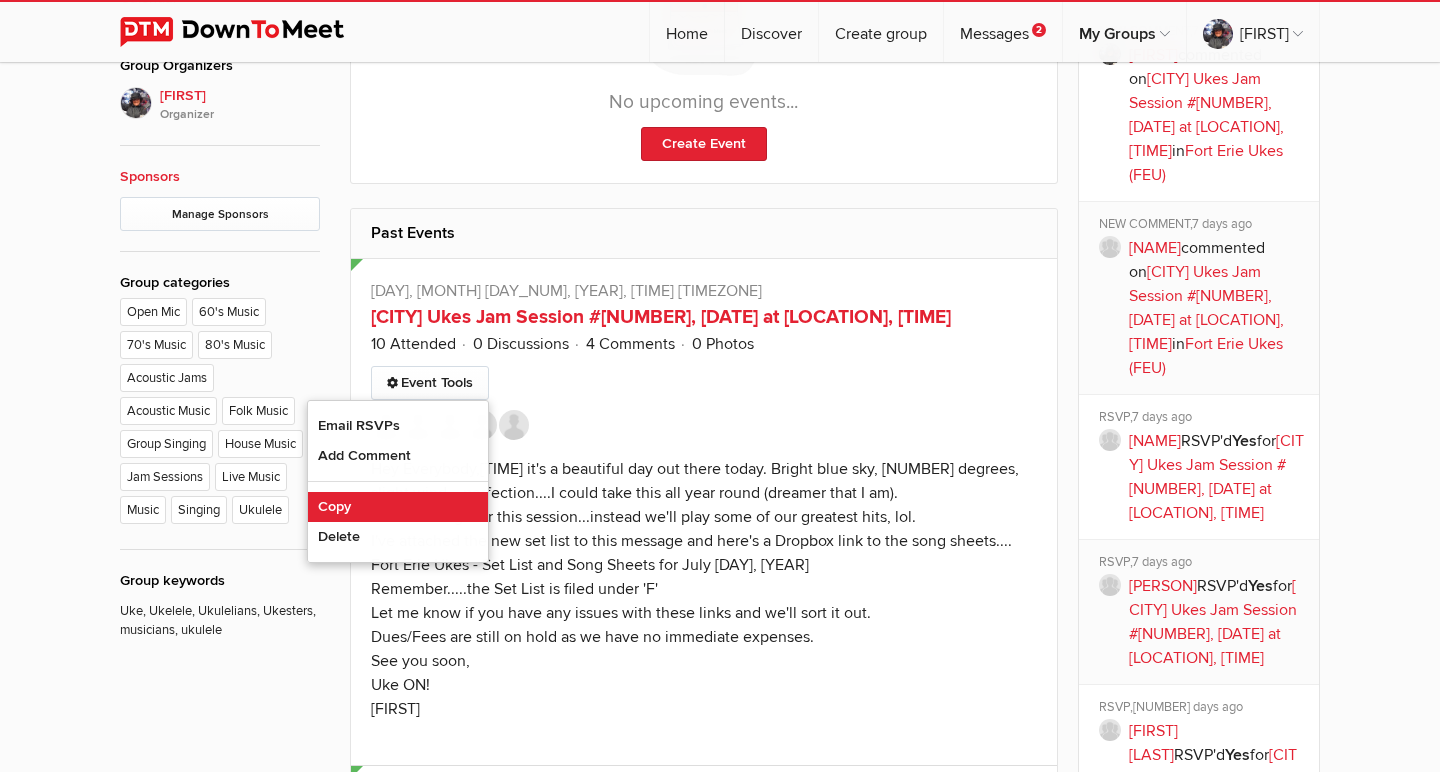 click on "Copy" 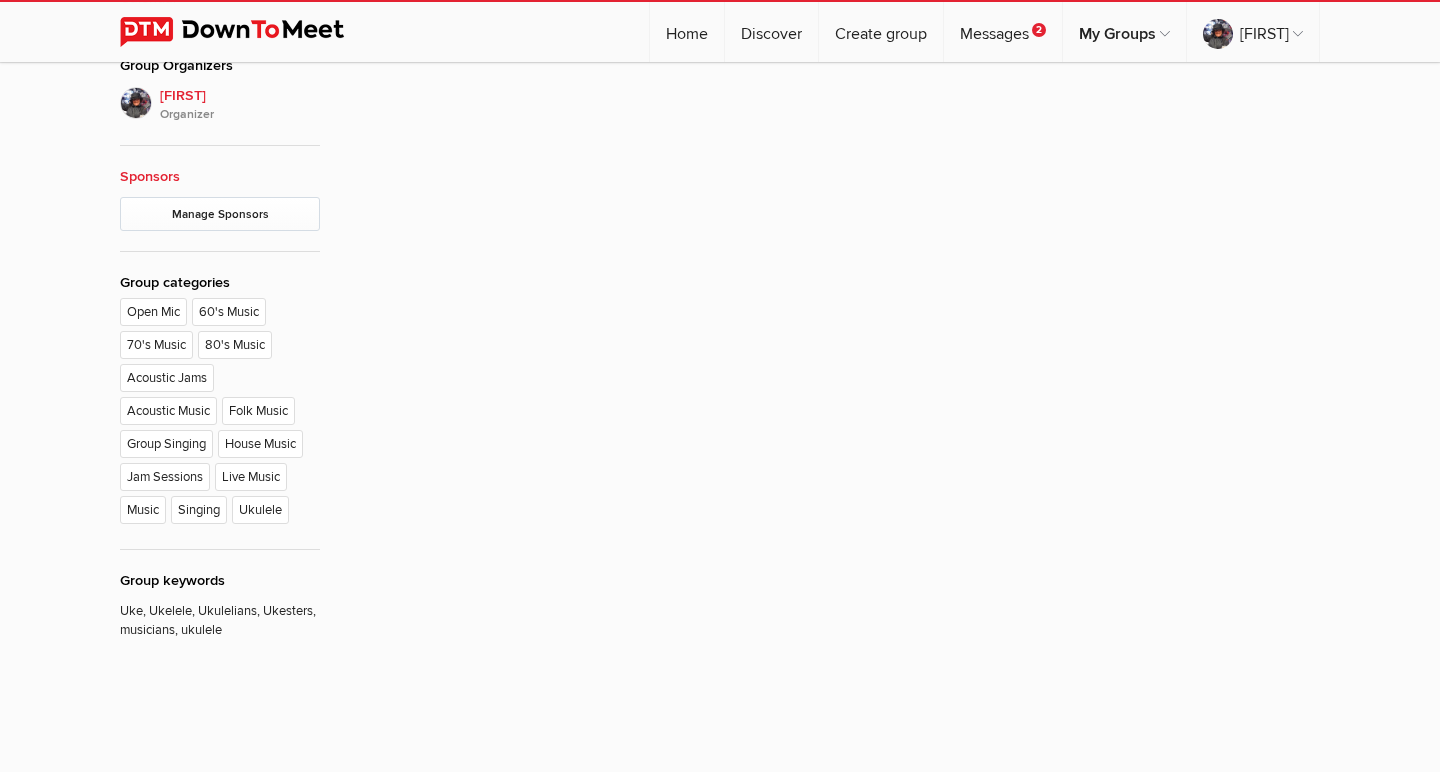 type on "[CITY] Ukes Jam Session #[NUMBER], [DATE] at [LOCATION], [TIME]" 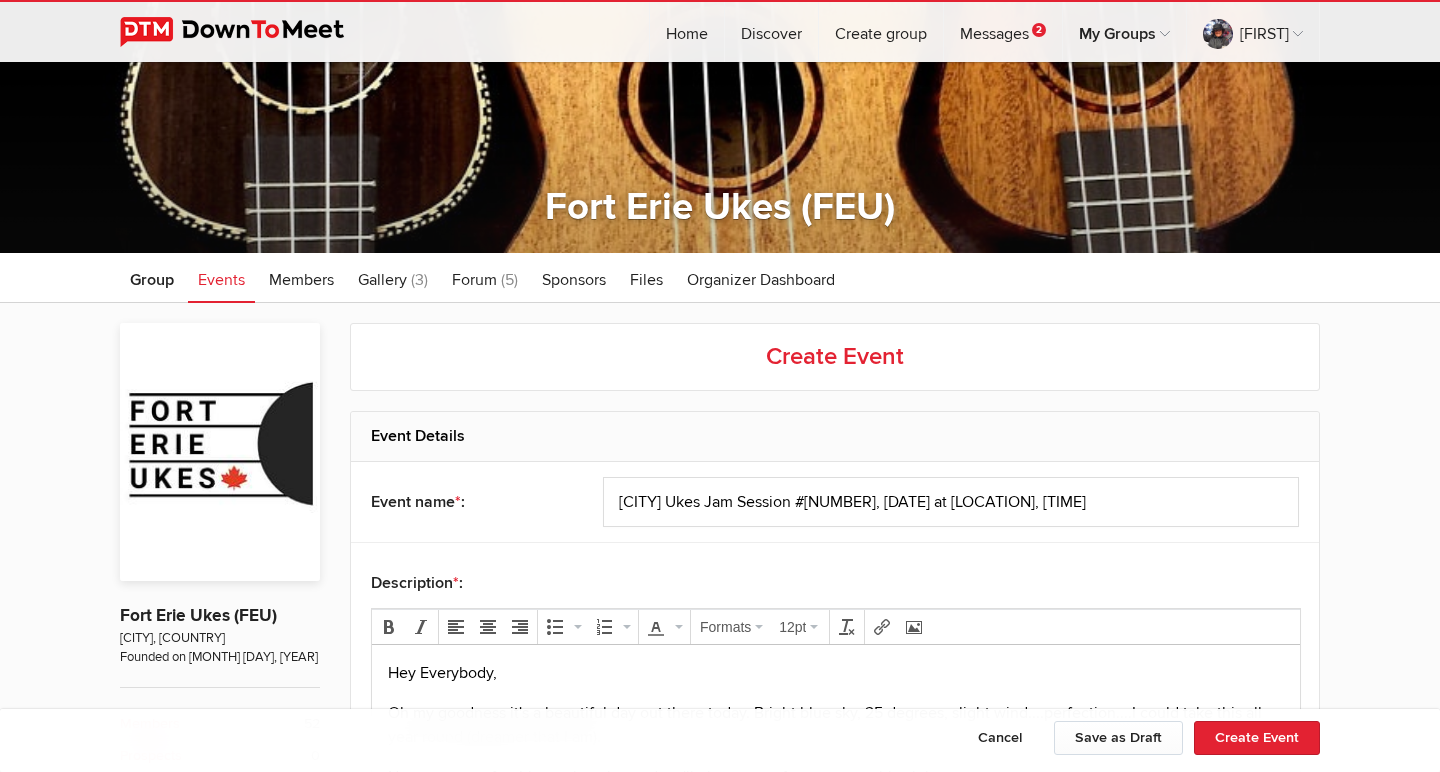 scroll, scrollTop: 166, scrollLeft: 0, axis: vertical 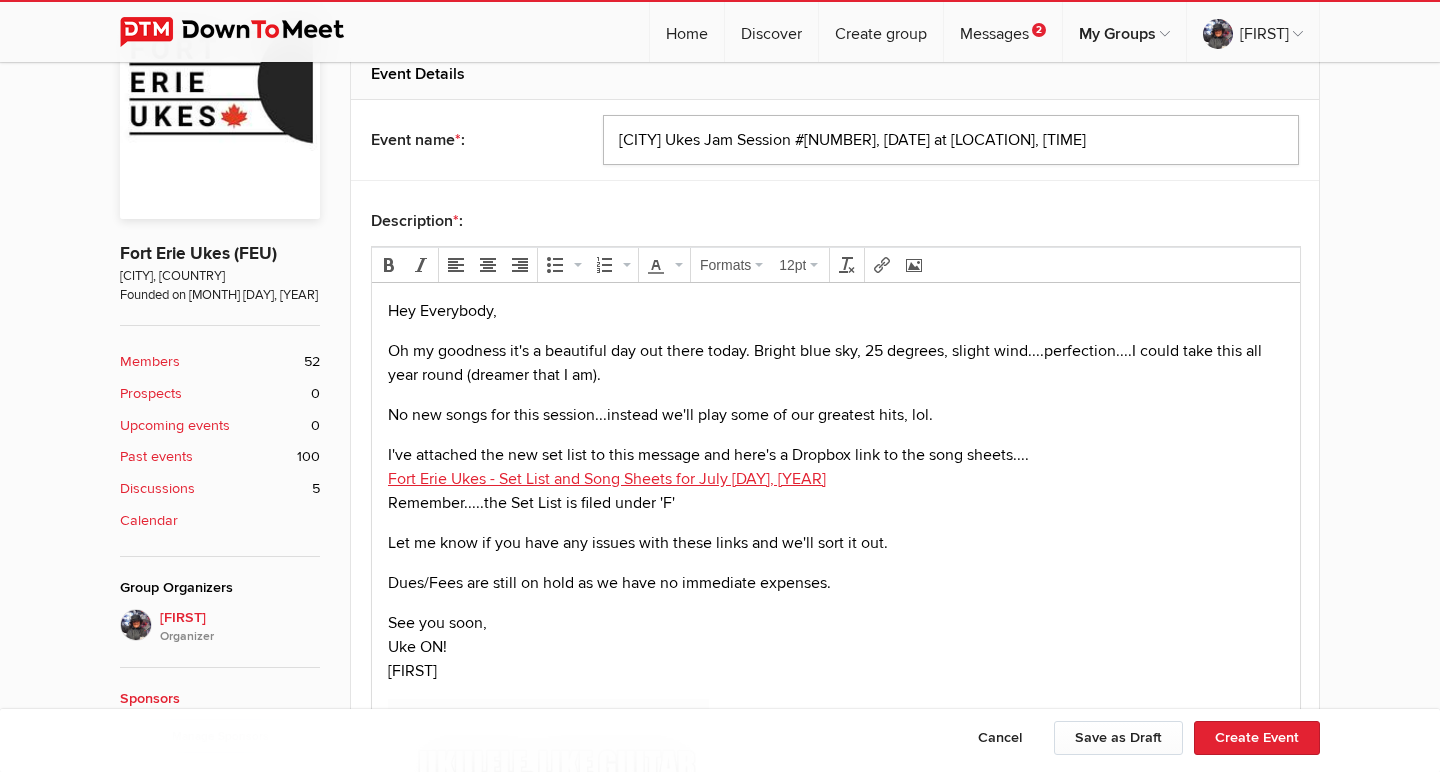 type on "[CITY] Ukes Jam Session #[NUMBER], [DATE] at [LOCATION], [TIME]" 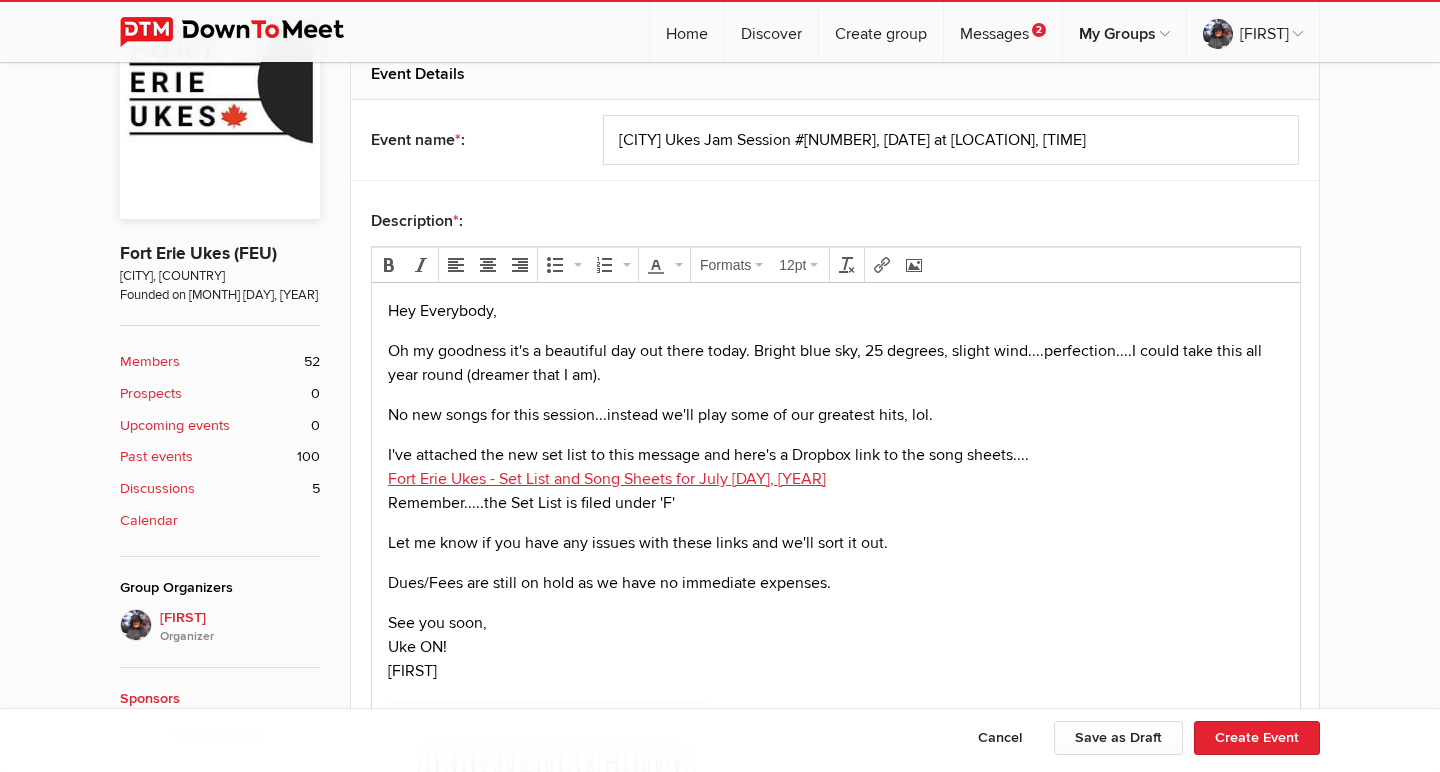 click on "Oh my goodness it's a beautiful day out there today. Bright blue sky, 25 degrees, slight wind....perfection....I could take this all year round (dreamer that I am)." at bounding box center [836, 363] 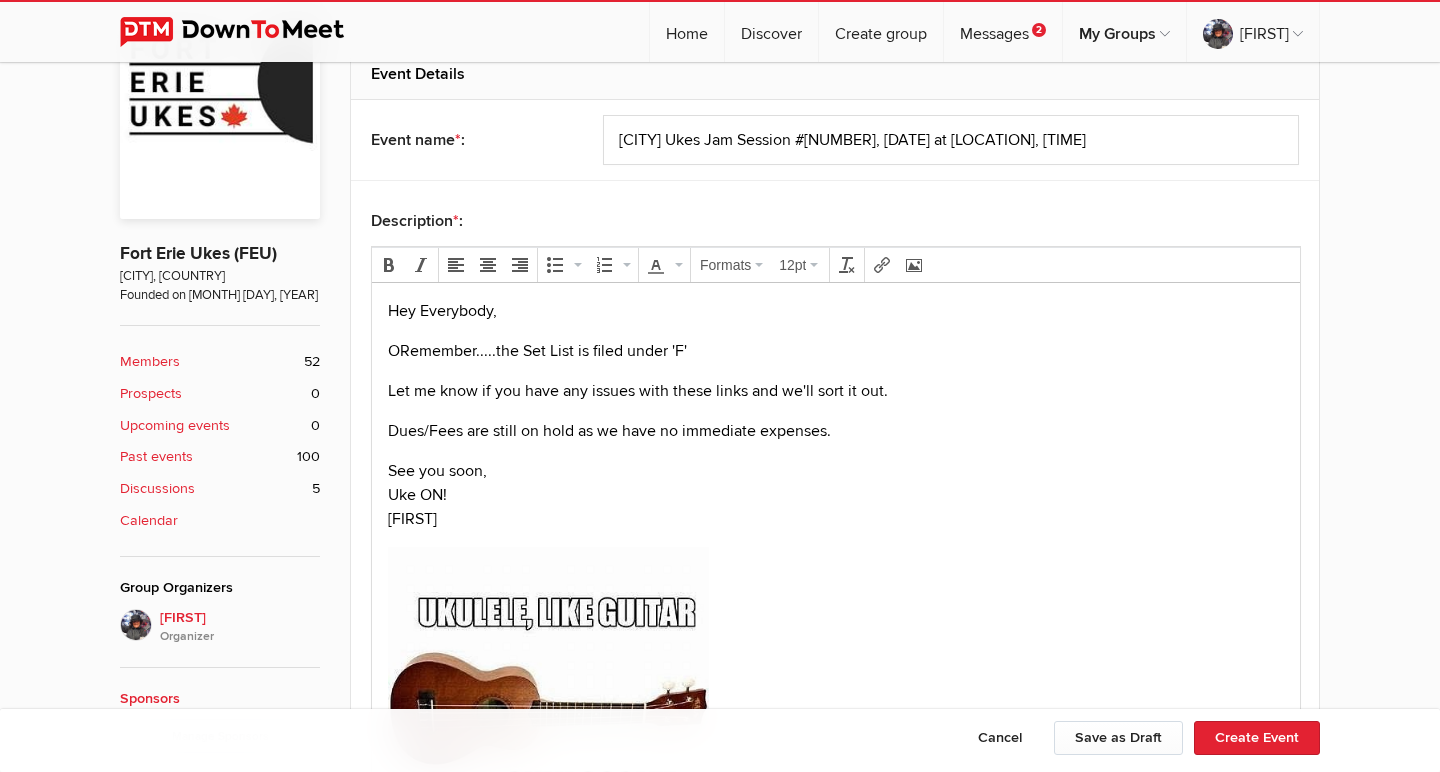 type 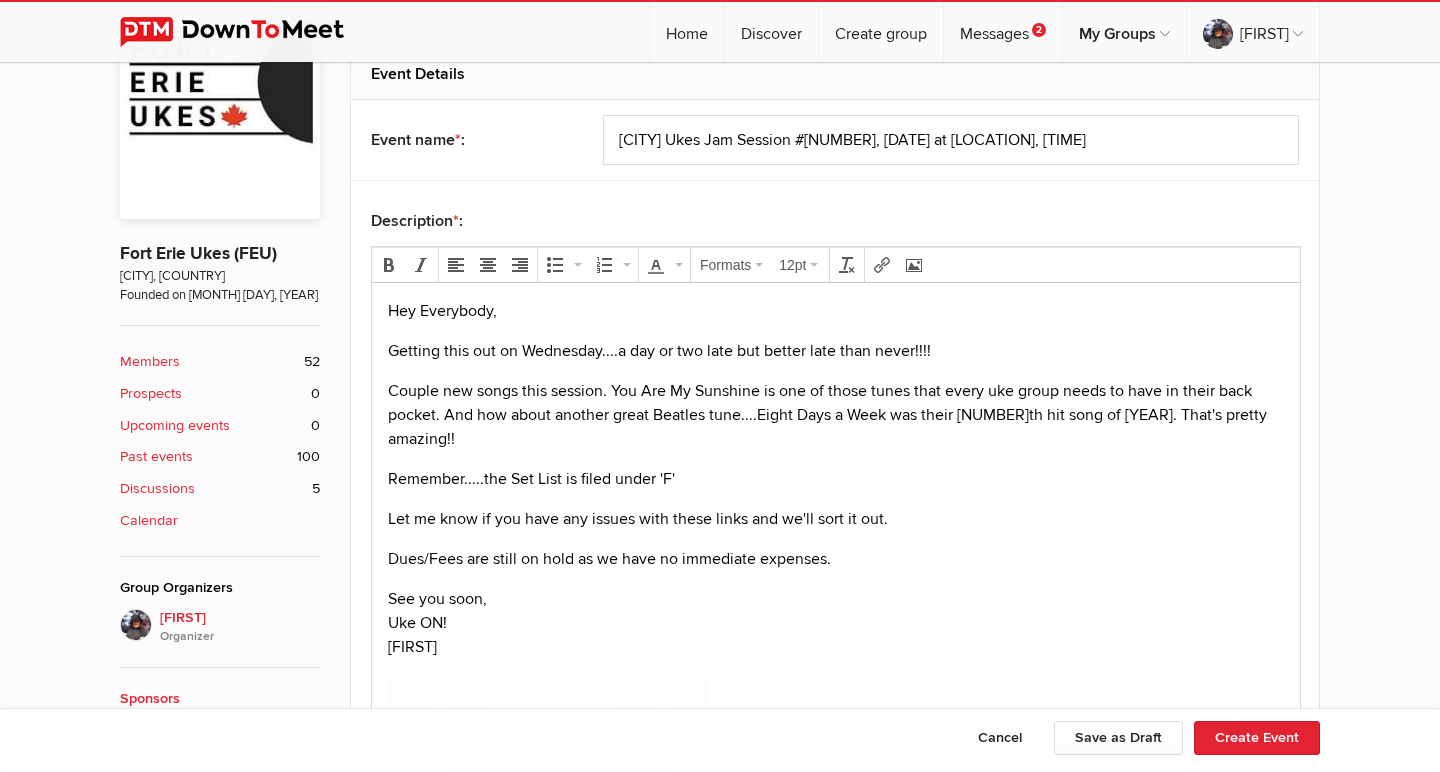 click on "Couple new songs this session. You Are My Sunshine is one of those tunes that every uke group needs to have in their back pocket. And how about another great Beatles tune....Eight Days a Week was their [NUMBER]th hit song of [YEAR]. That's pretty amazing!!" at bounding box center [836, 415] 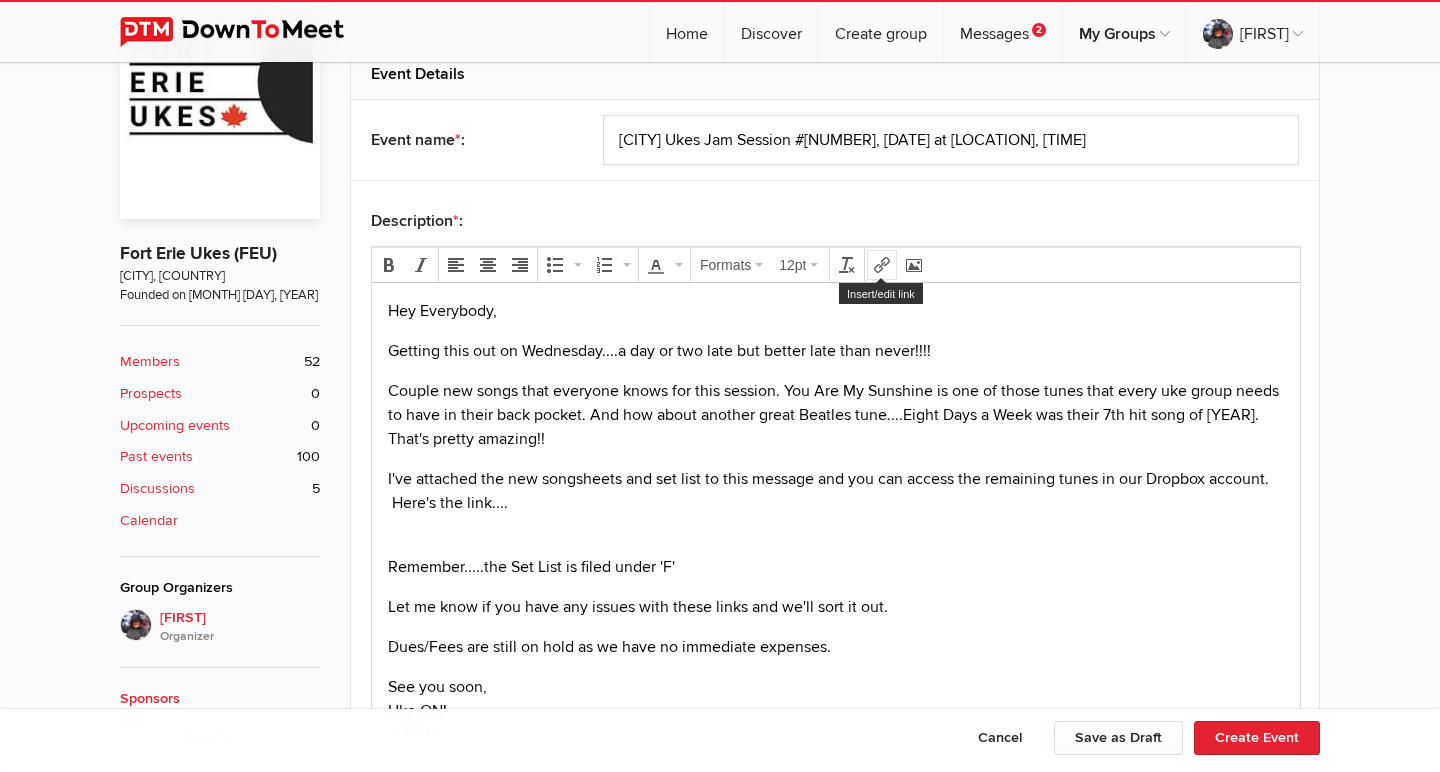 click at bounding box center [882, 265] 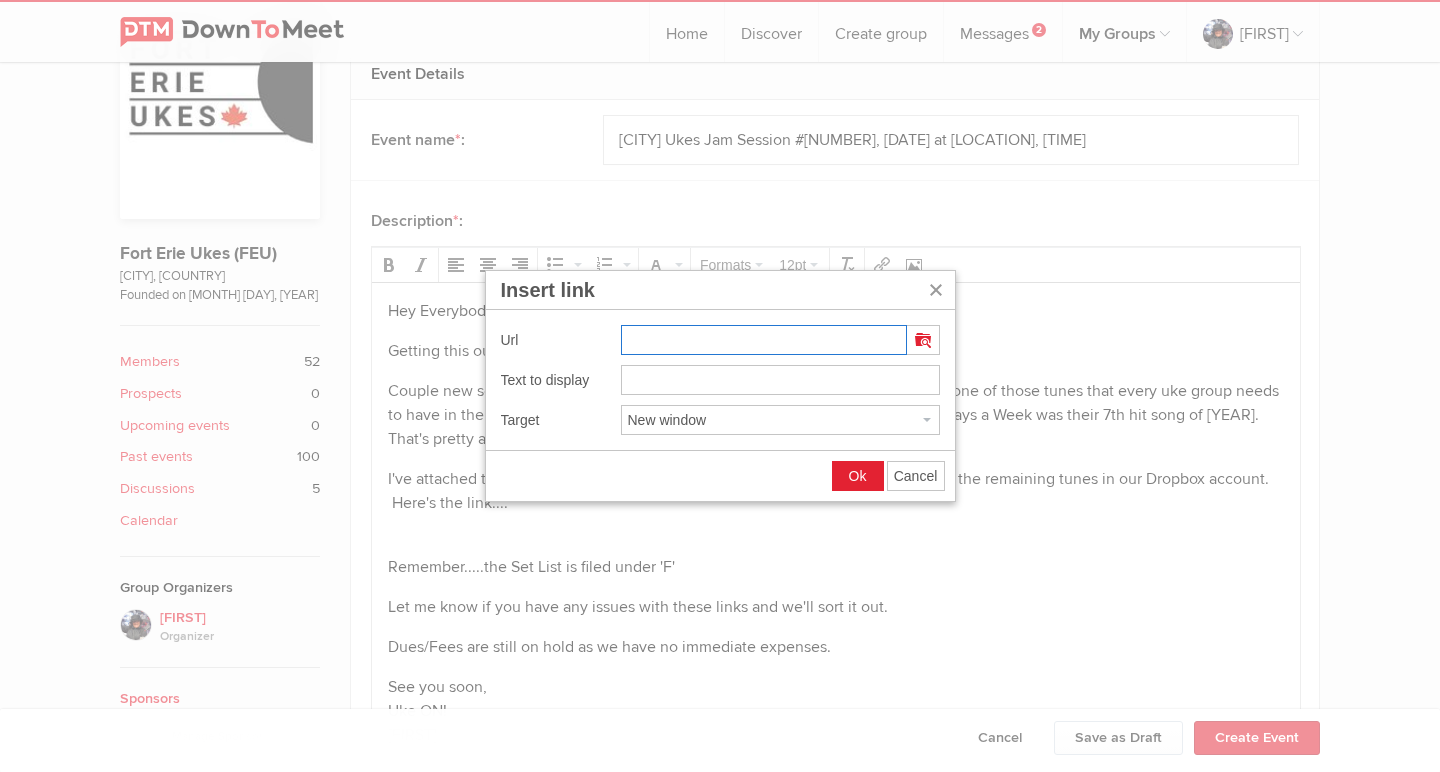 click at bounding box center (764, 340) 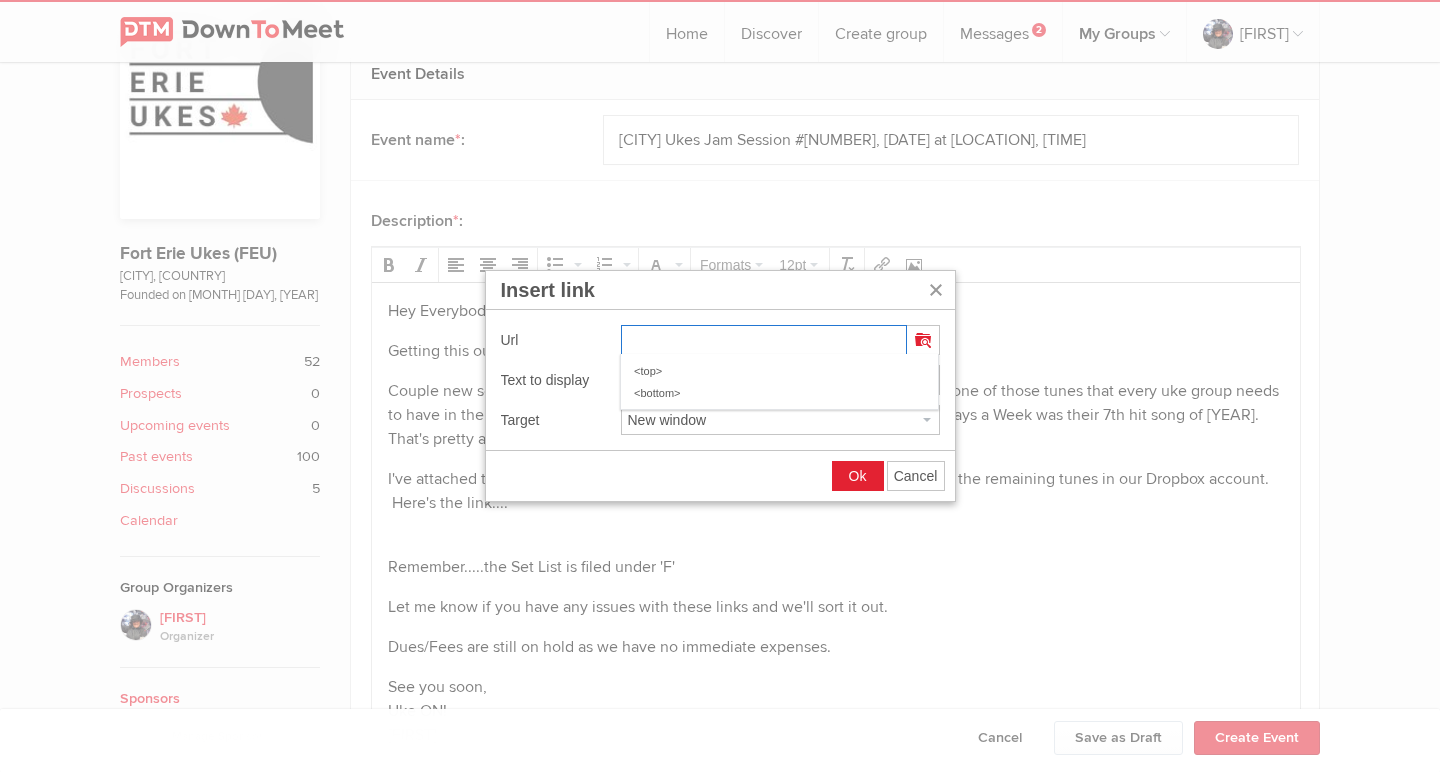 paste on "https://www.dropbox.com/scl/fo/1i792ext02e6nzaz6lfyl/h?rlkey=tdkd97k1n171jc7zg2hyxhrgy&st=f921eu6x&dl=0" 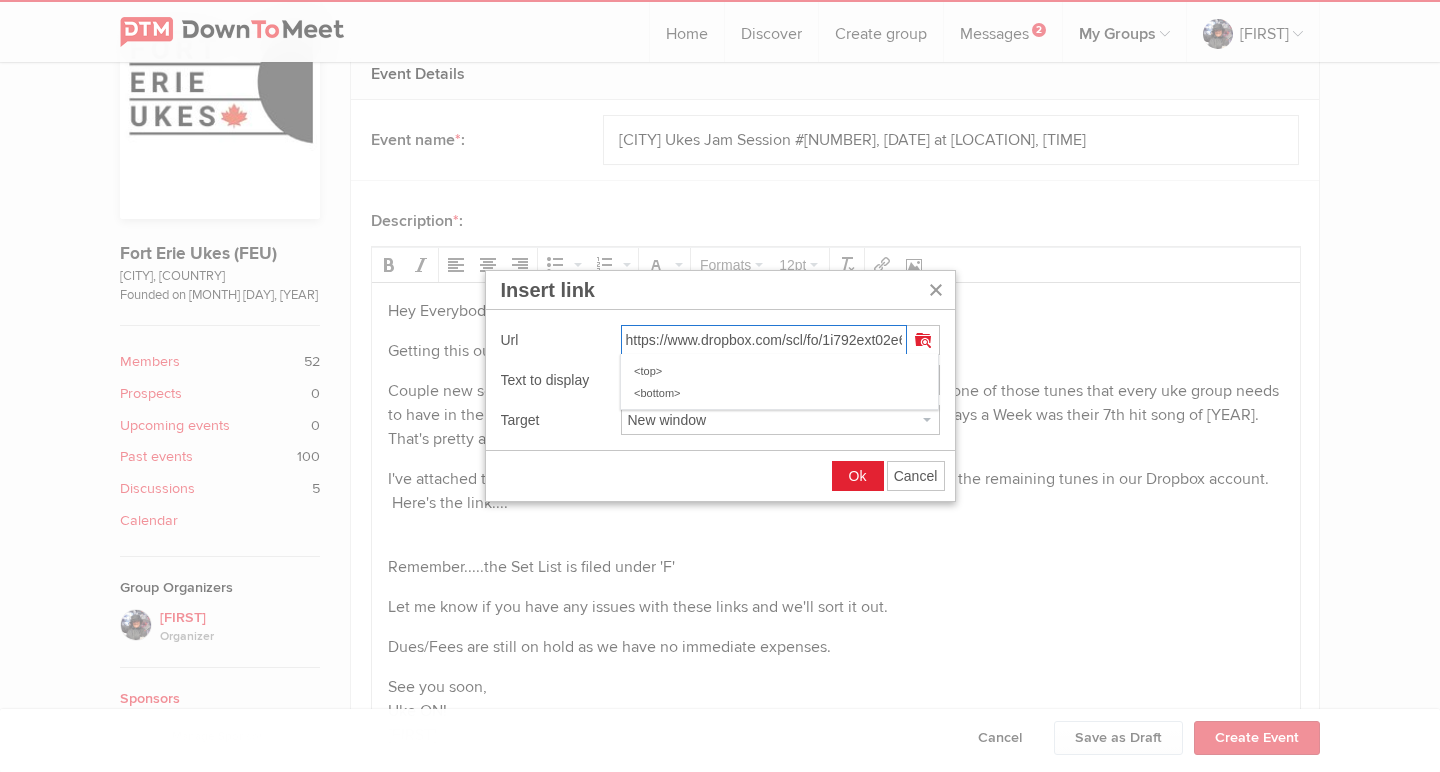 type on "https://www.dropbox.com/scl/fo/1i792ext02e6nzaz6lfyl/h?rlkey=tdkd97k1n171jc7zg2hyxhrgy&st=f921eu6x&dl=0" 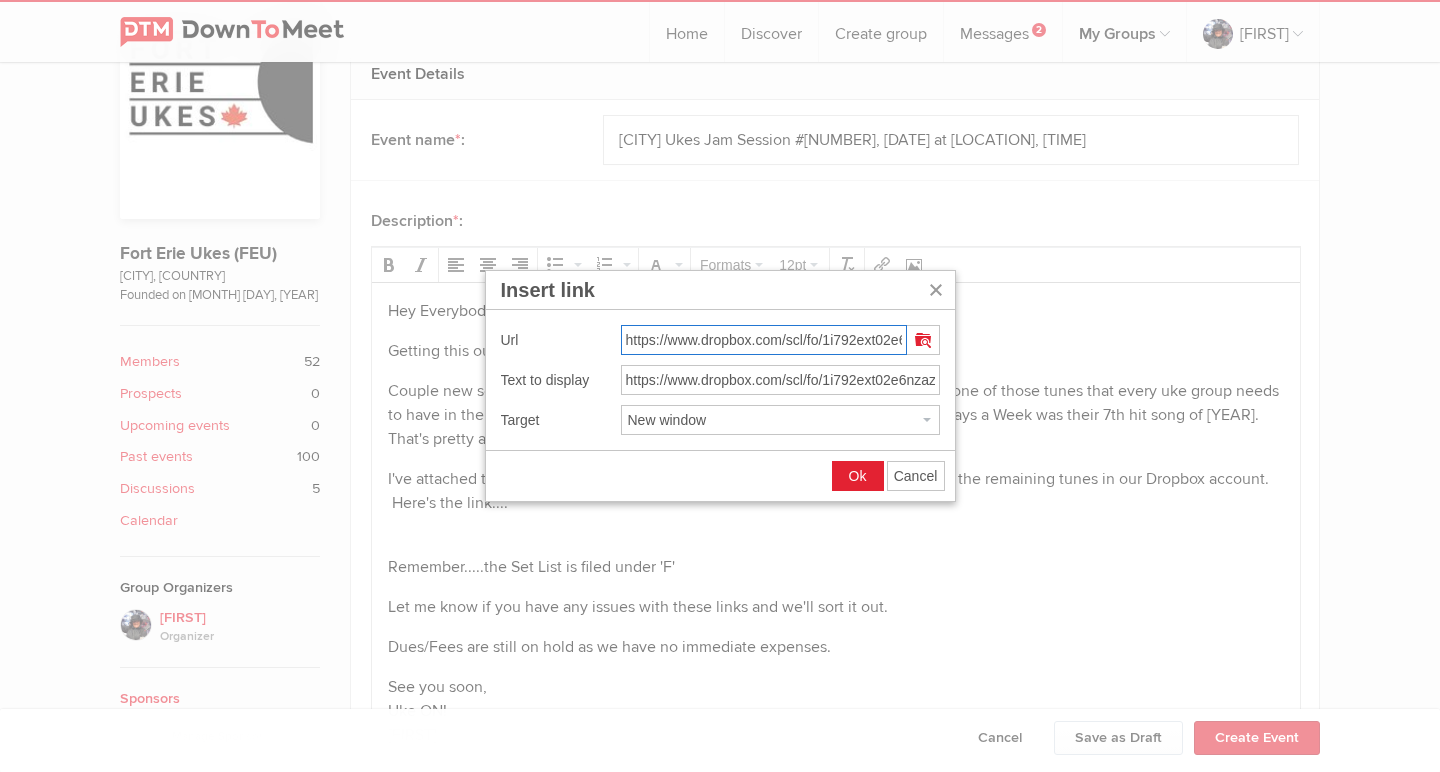 type on "https://www.dropbox.com/scl/fo/1i792ext02e6nzaz6lfyl/h?rlkey=tdkd97k1n171jc7zg2hyxhrgy&st=f921eu6x&dl=0" 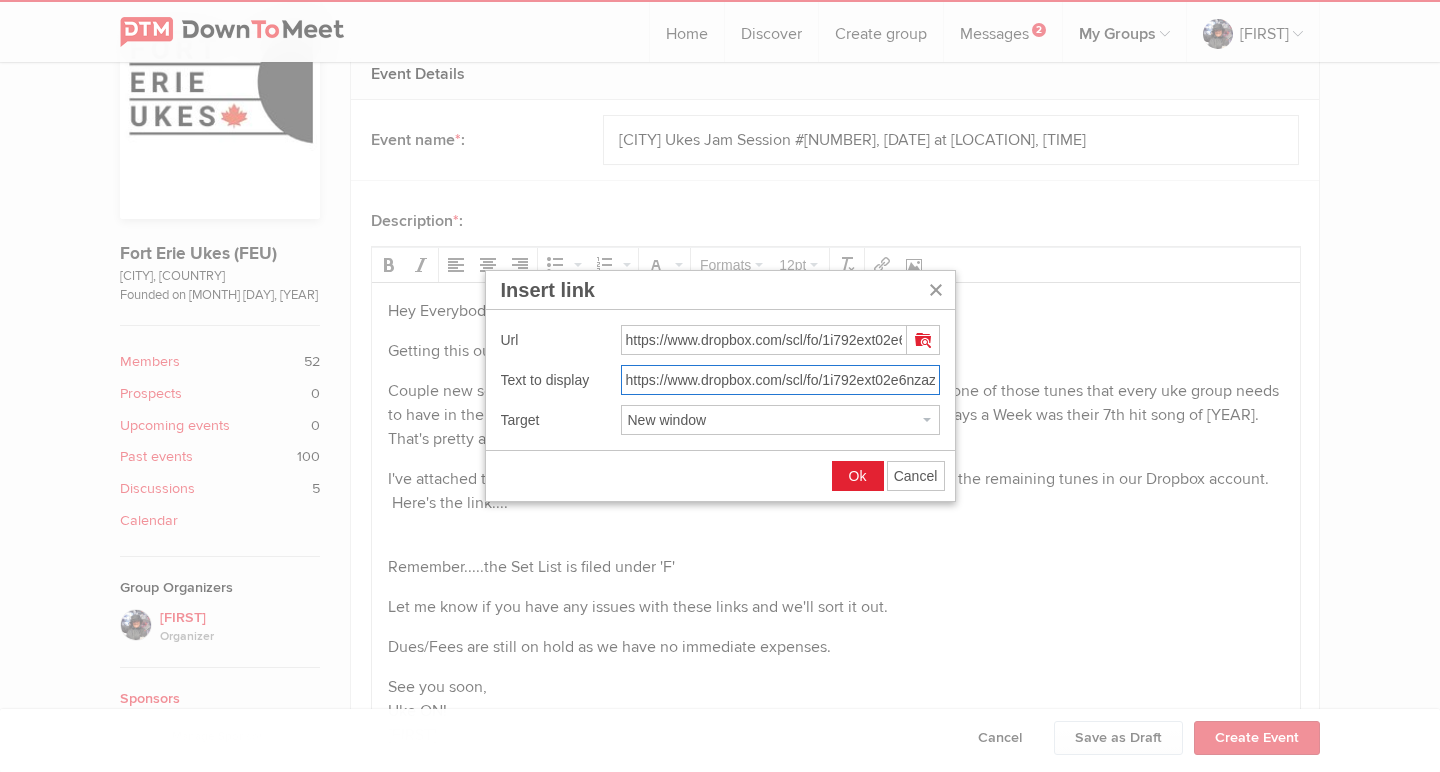 click on "https://www.dropbox.com/scl/fo/1i792ext02e6nzaz6lfyl/h?rlkey=tdkd97k1n171jc7zg2hyxhrgy&st=f921eu6x&dl=0" at bounding box center (780, 380) 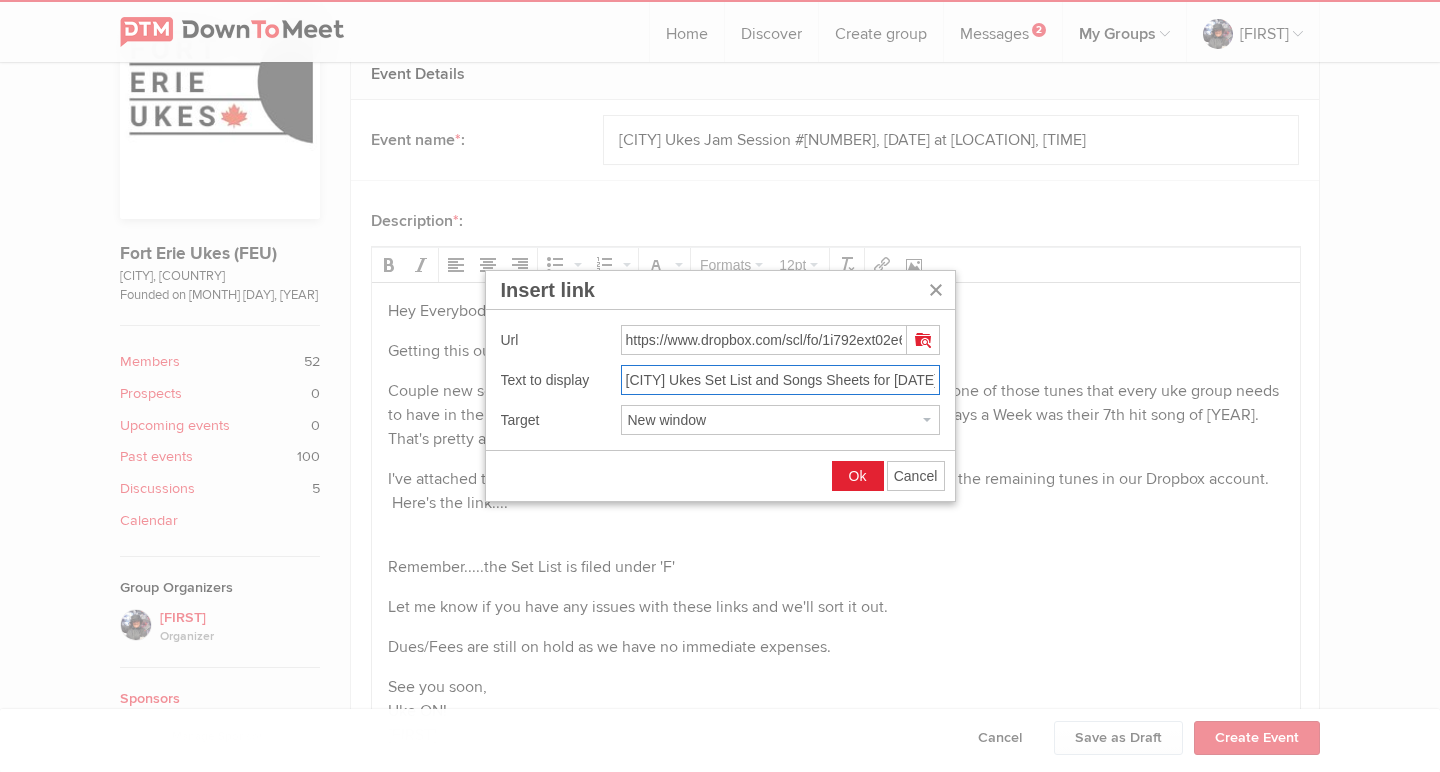 type on "[ORG] Set List and Songs Sheets for [MONTH]. [DAY_NUM], [YEAR]" 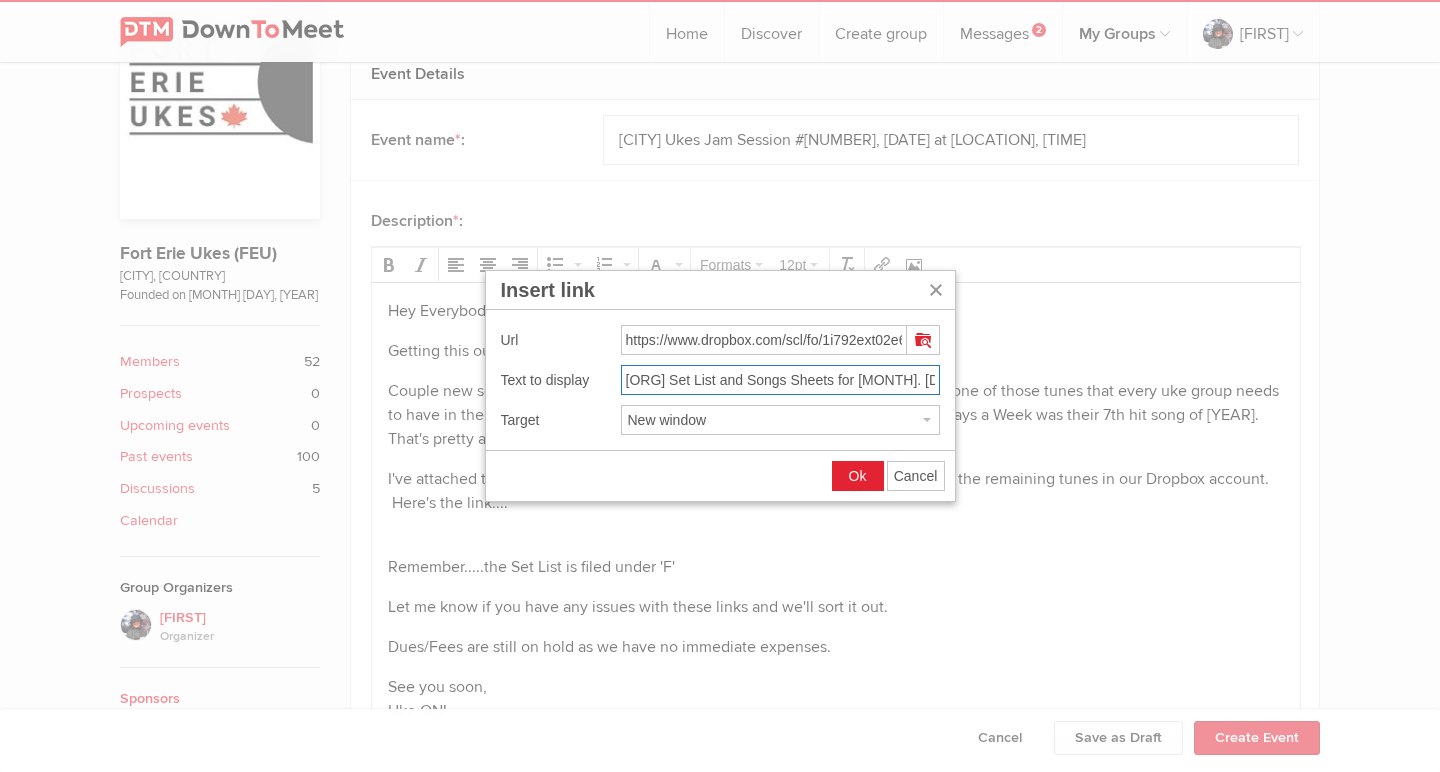 click on "Ok" at bounding box center (858, 476) 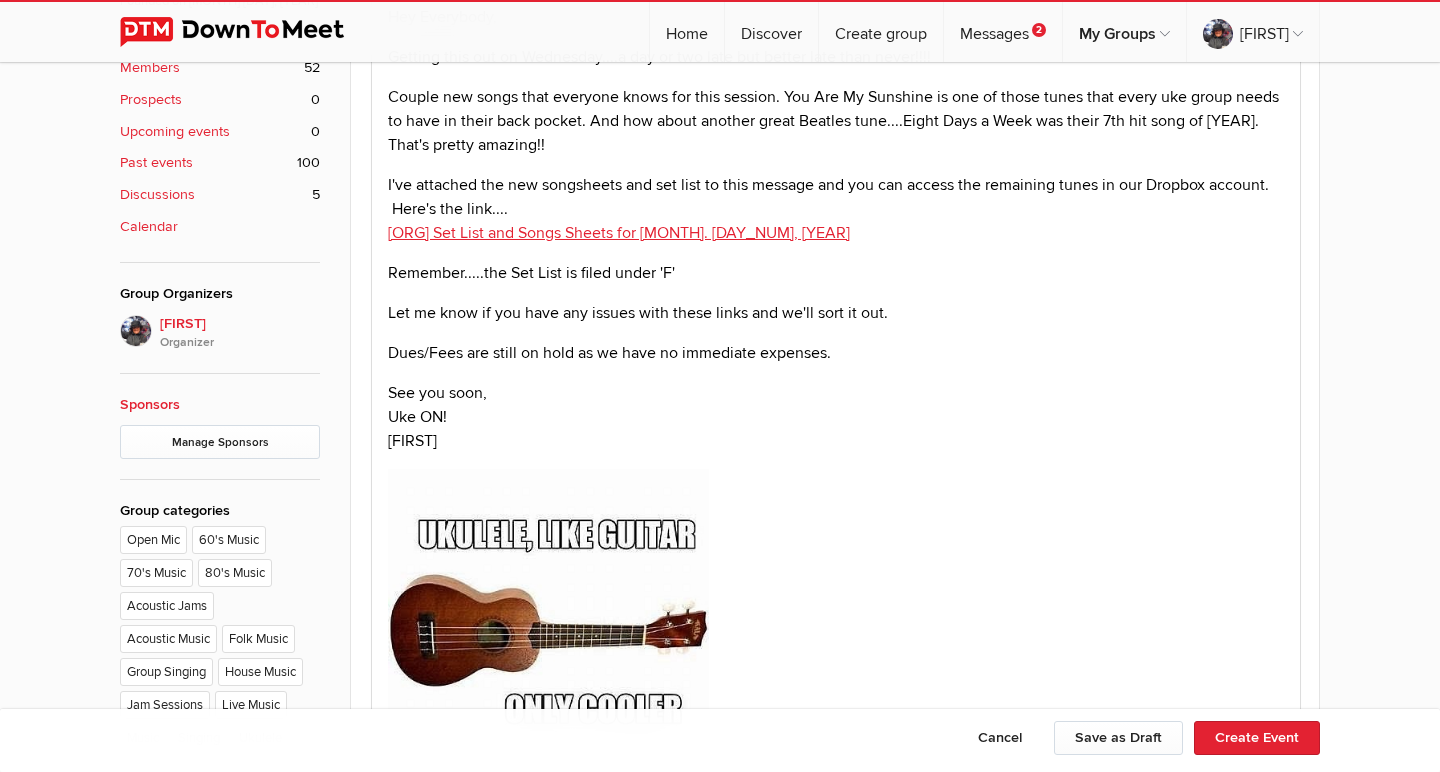 scroll, scrollTop: 828, scrollLeft: 0, axis: vertical 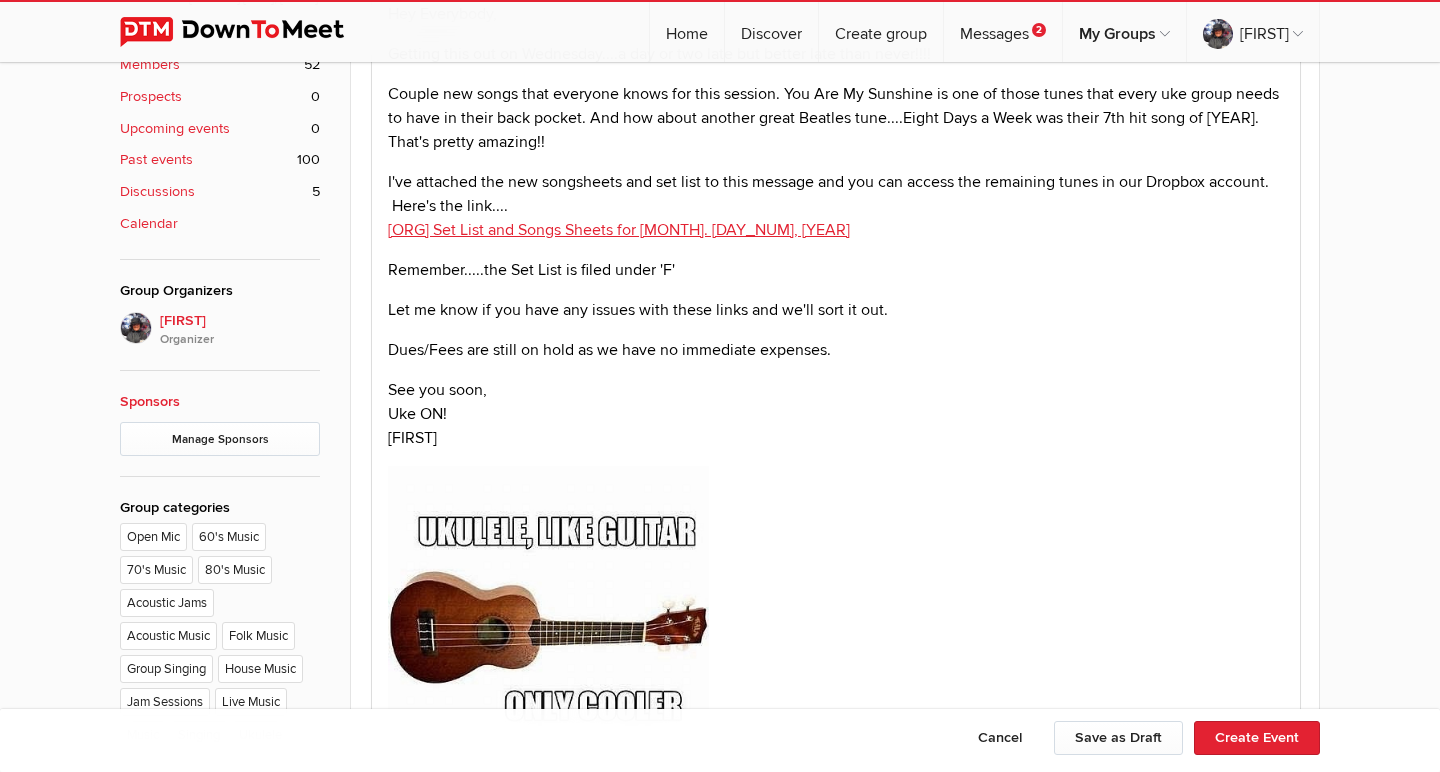 click on "Remember.....the Set List is filed under 'F'" at bounding box center (836, 270) 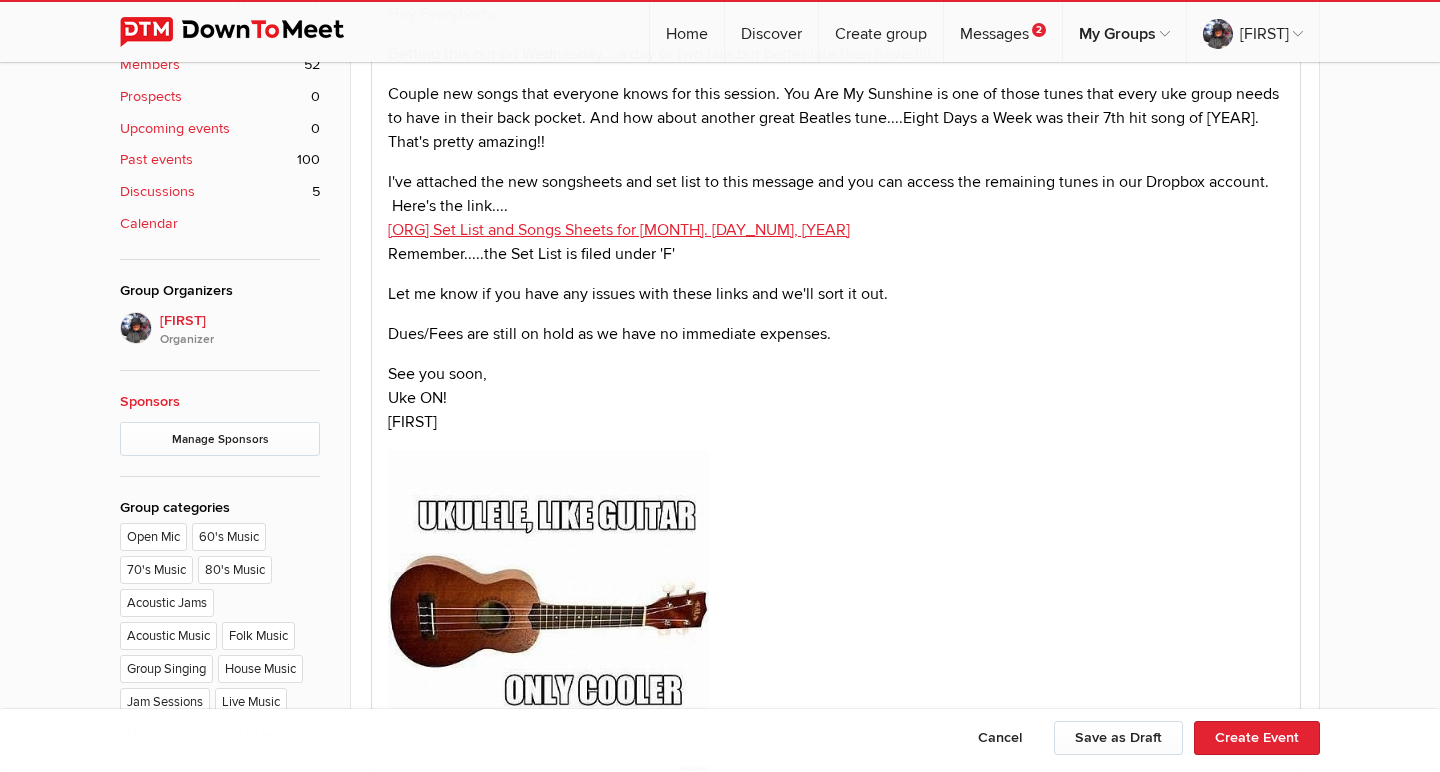click at bounding box center (548, 610) 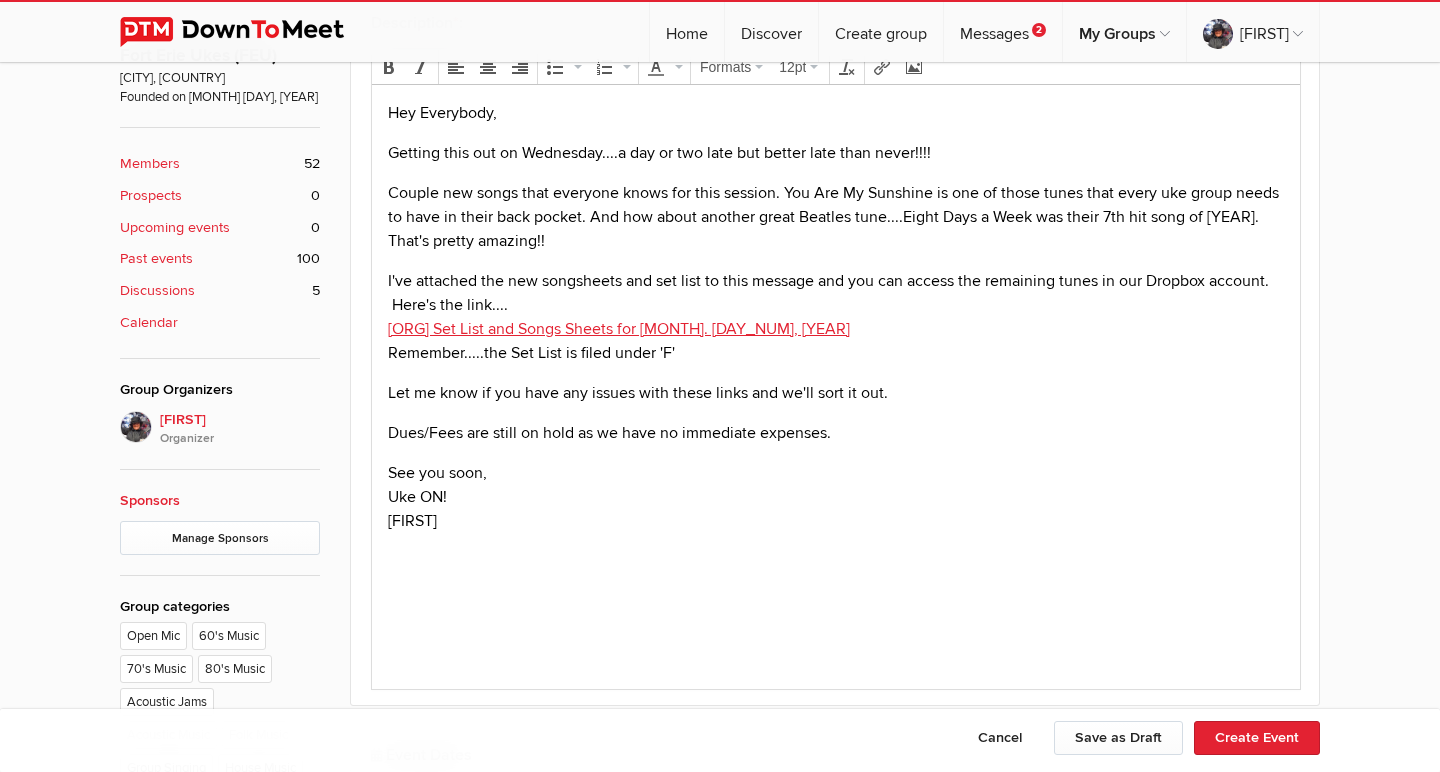 scroll, scrollTop: 701, scrollLeft: 0, axis: vertical 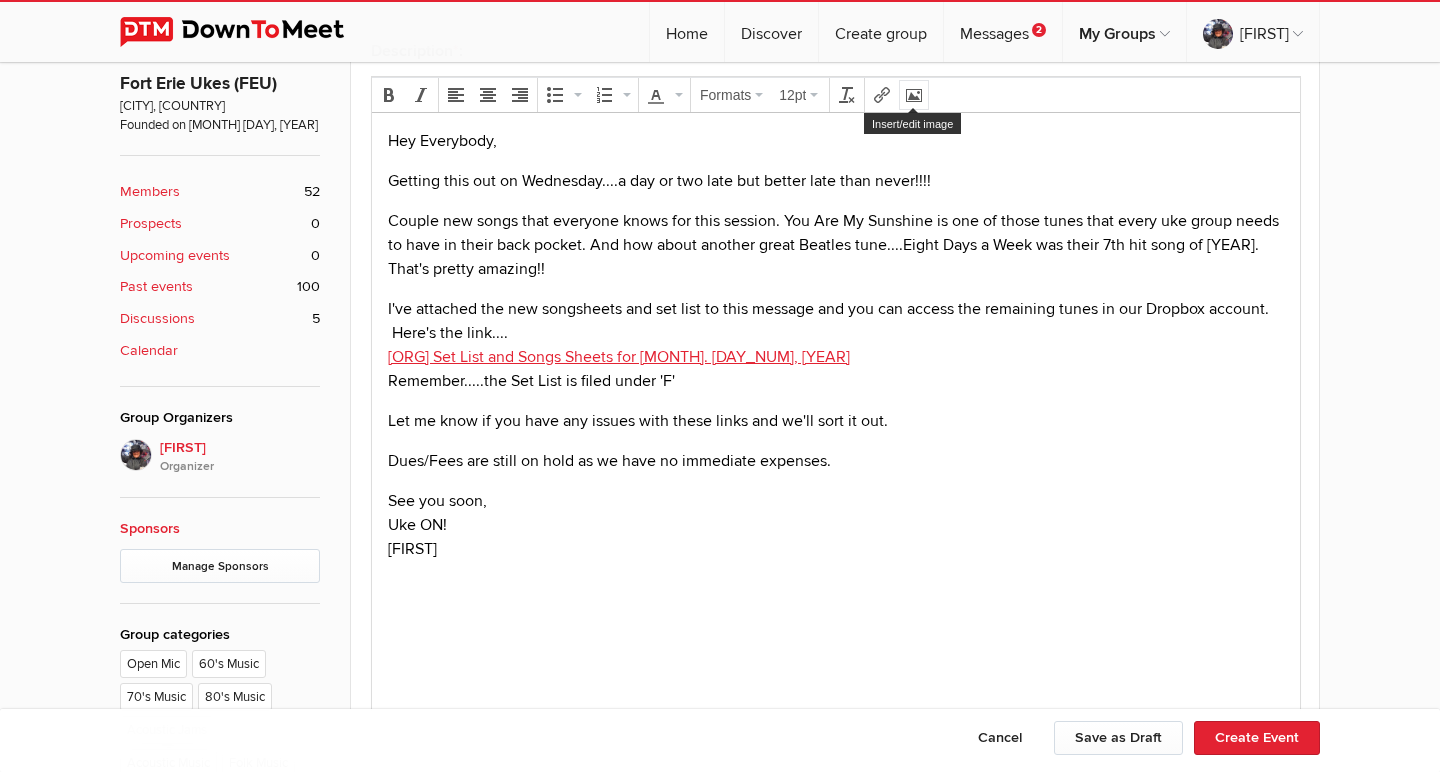 click at bounding box center [914, 95] 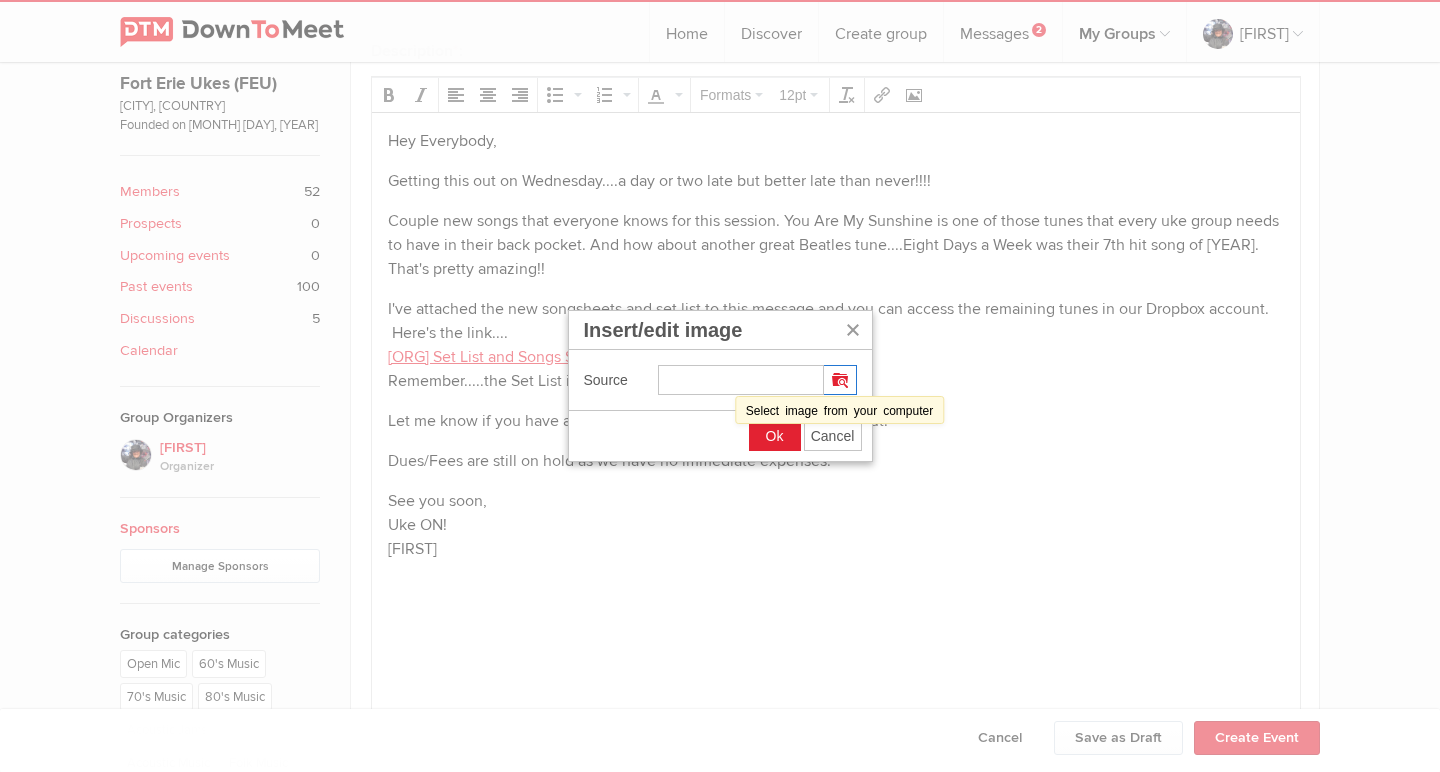 click at bounding box center (840, 380) 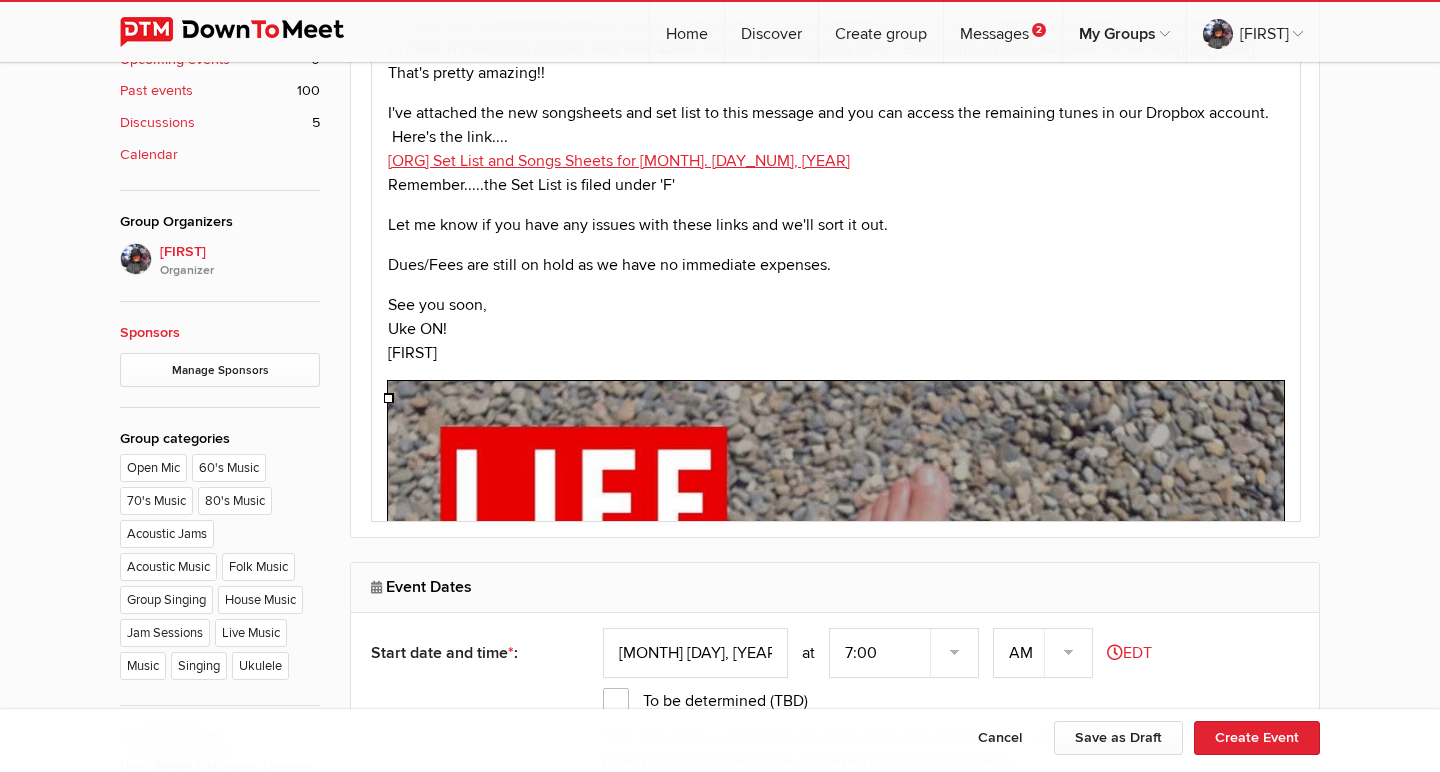 scroll, scrollTop: 979, scrollLeft: 0, axis: vertical 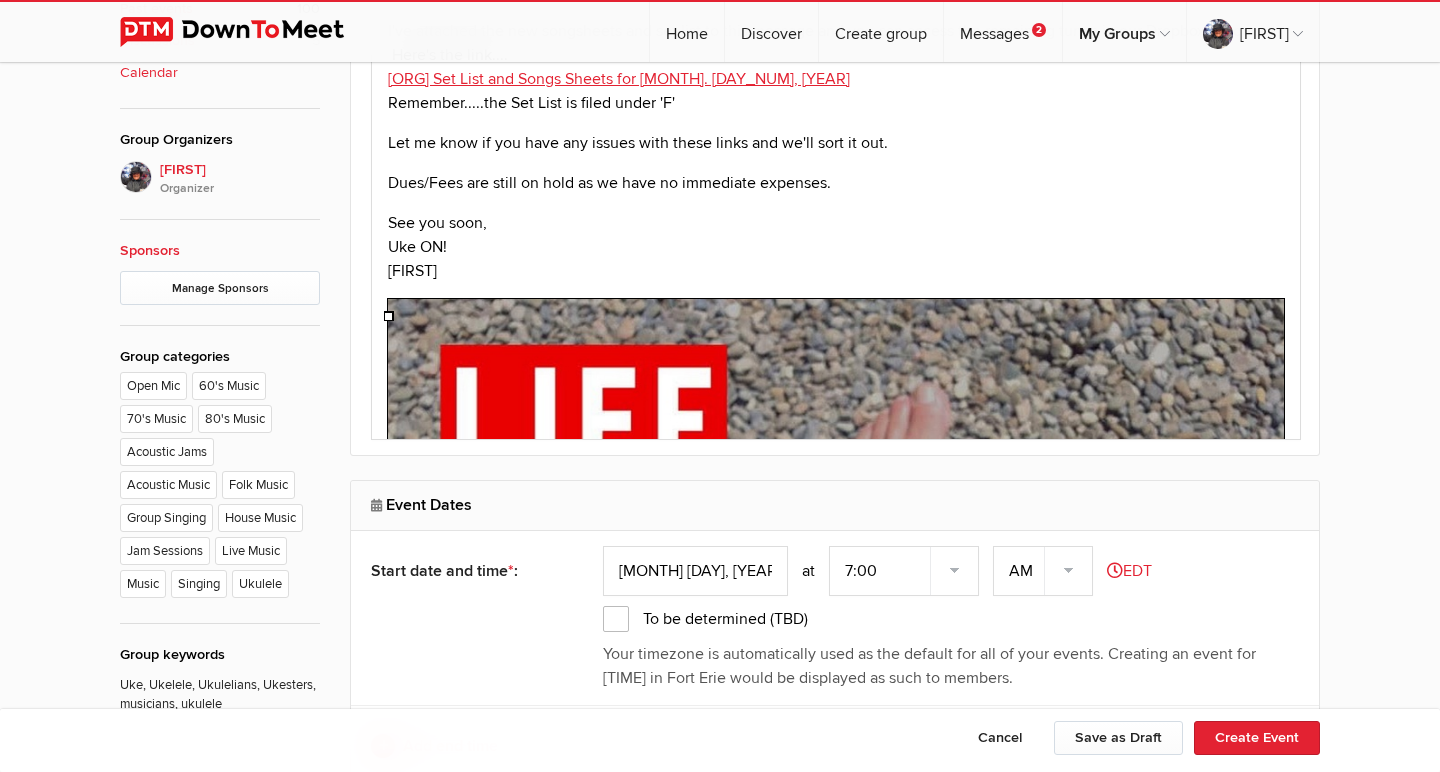 click at bounding box center (836, 751) 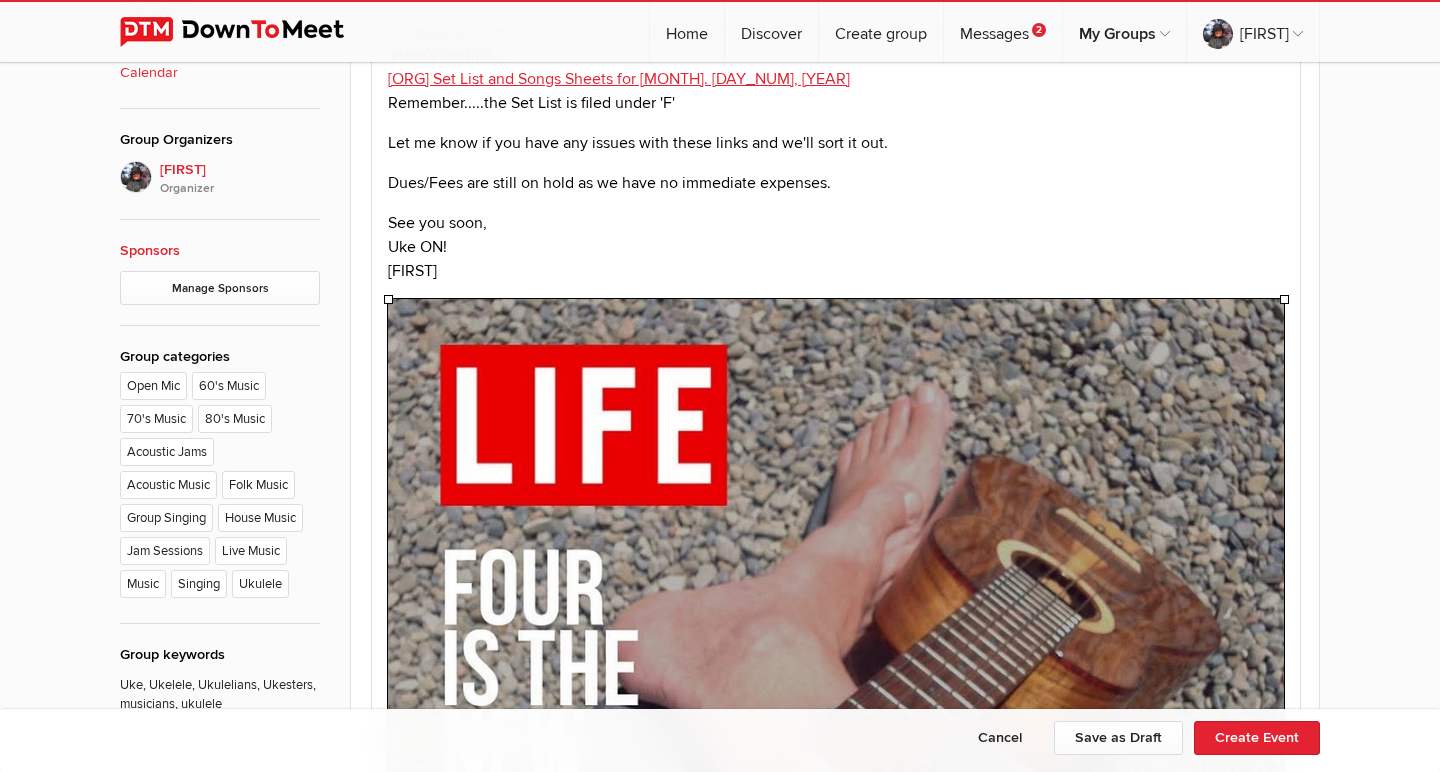 drag, startPoint x: 1276, startPoint y: 294, endPoint x: 867, endPoint y: 584, distance: 501.3791 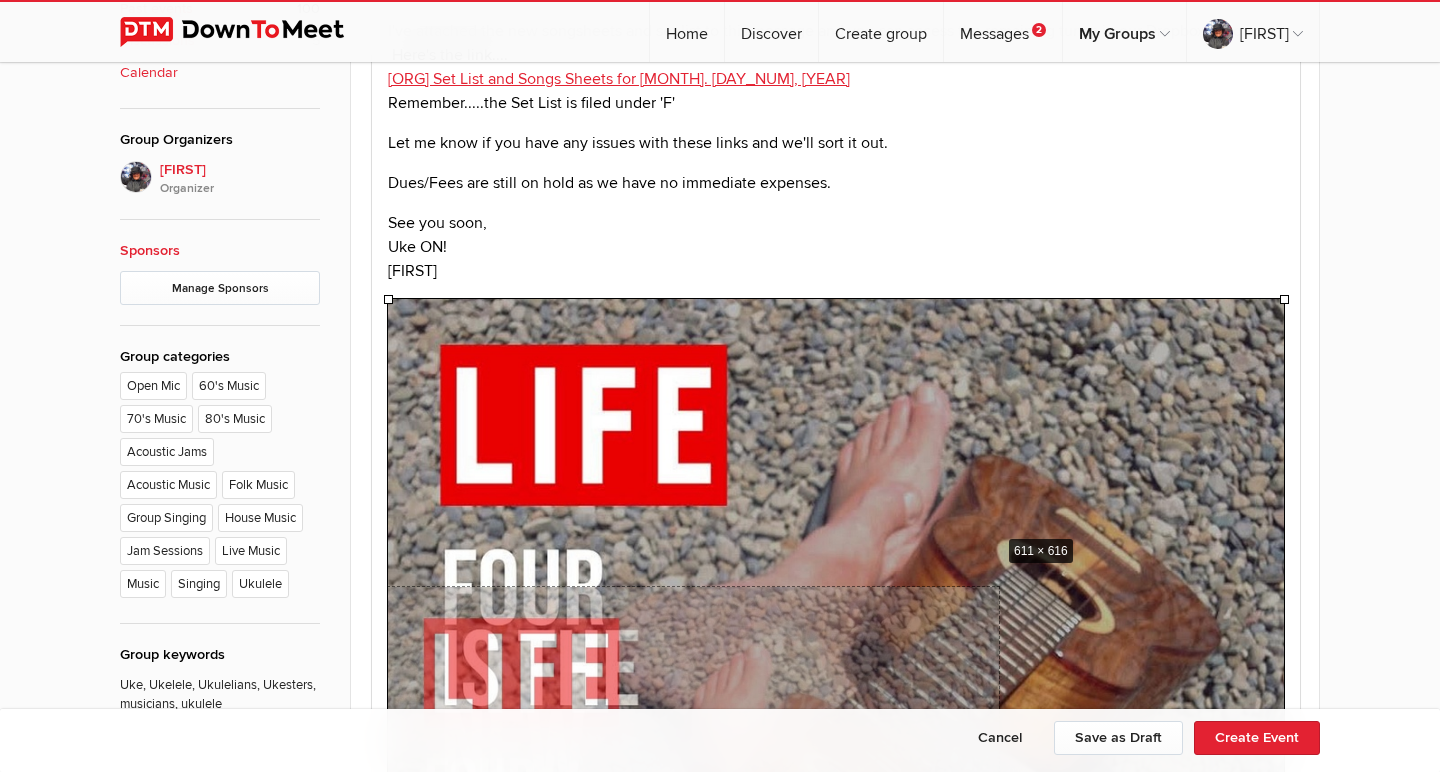 drag, startPoint x: 1282, startPoint y: 300, endPoint x: 997, endPoint y: 534, distance: 368.756 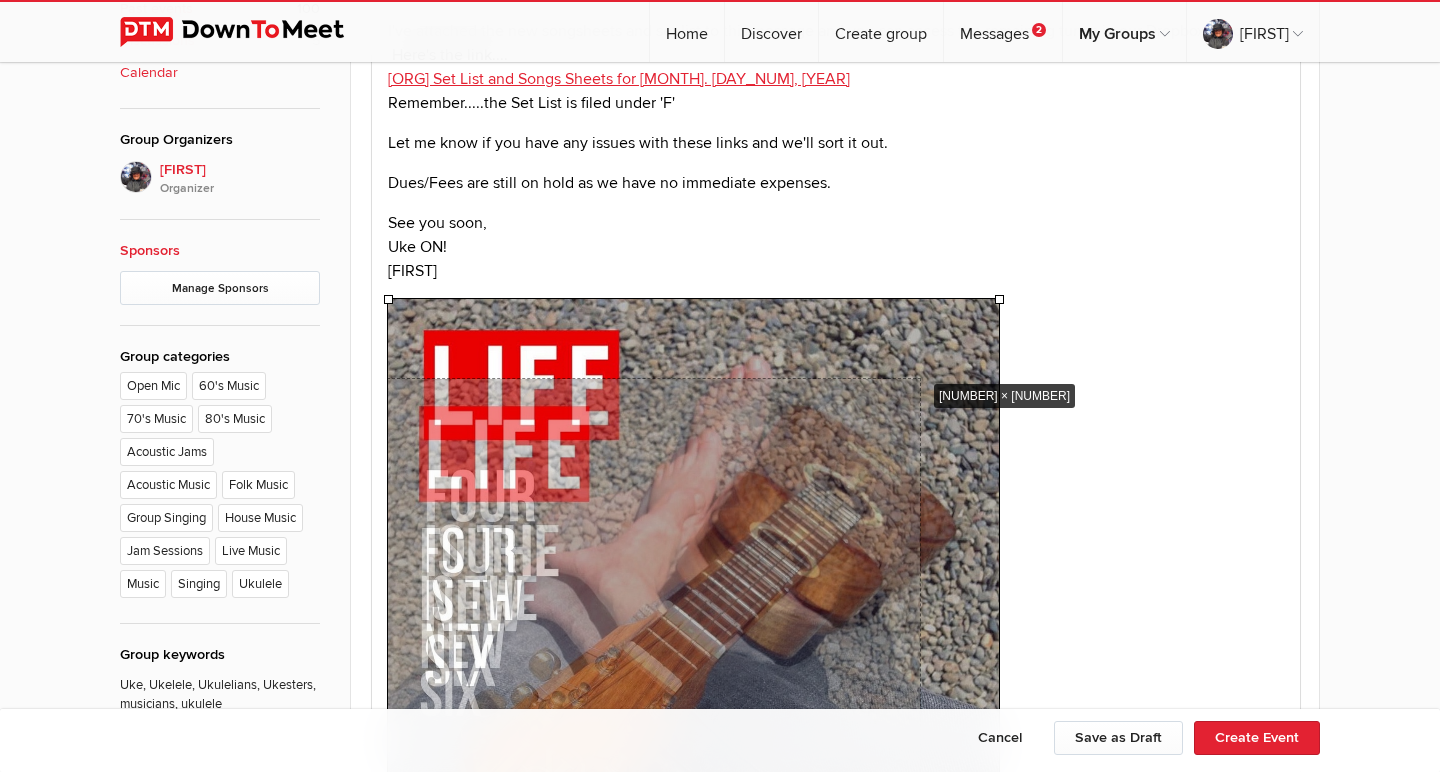 drag, startPoint x: 995, startPoint y: 303, endPoint x: 924, endPoint y: 382, distance: 106.21676 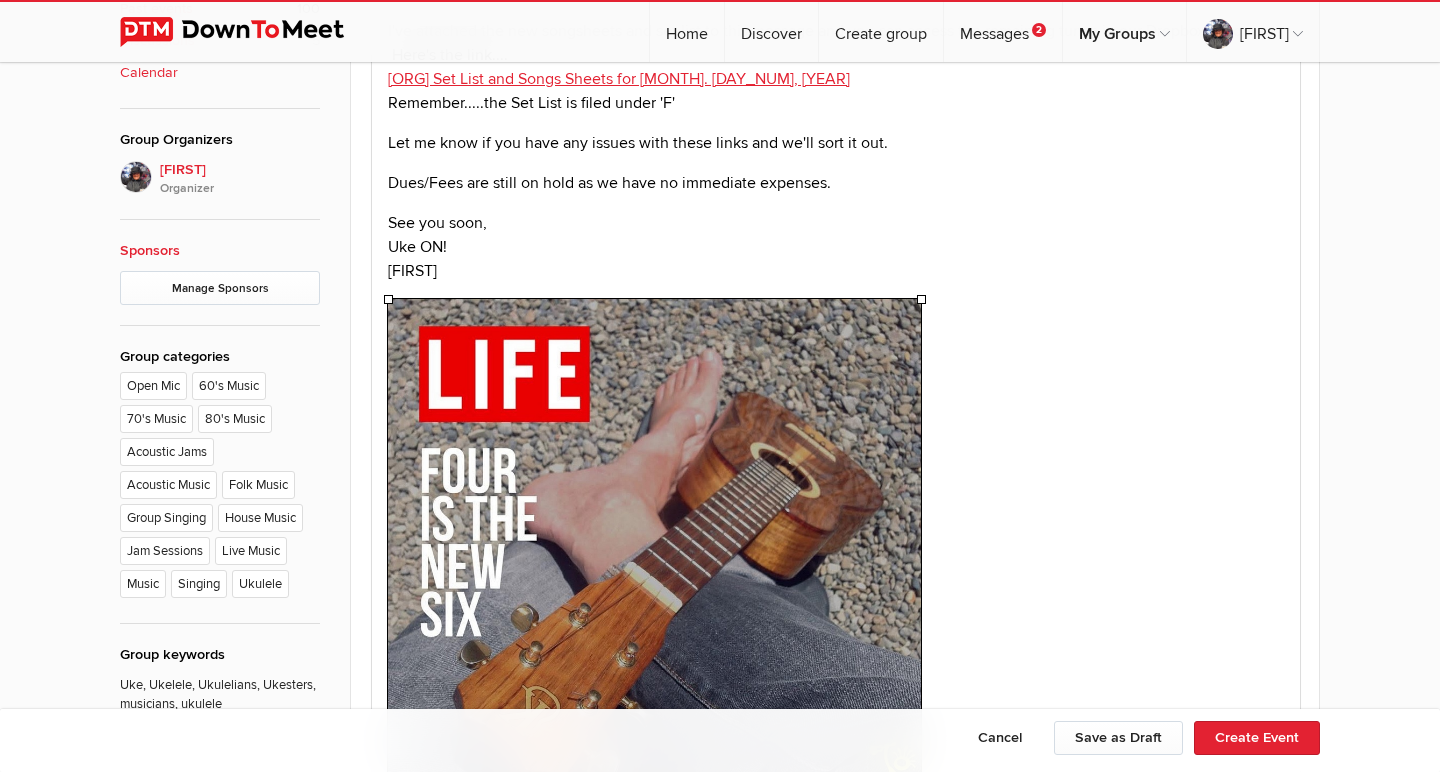 click at bounding box center (836, 571) 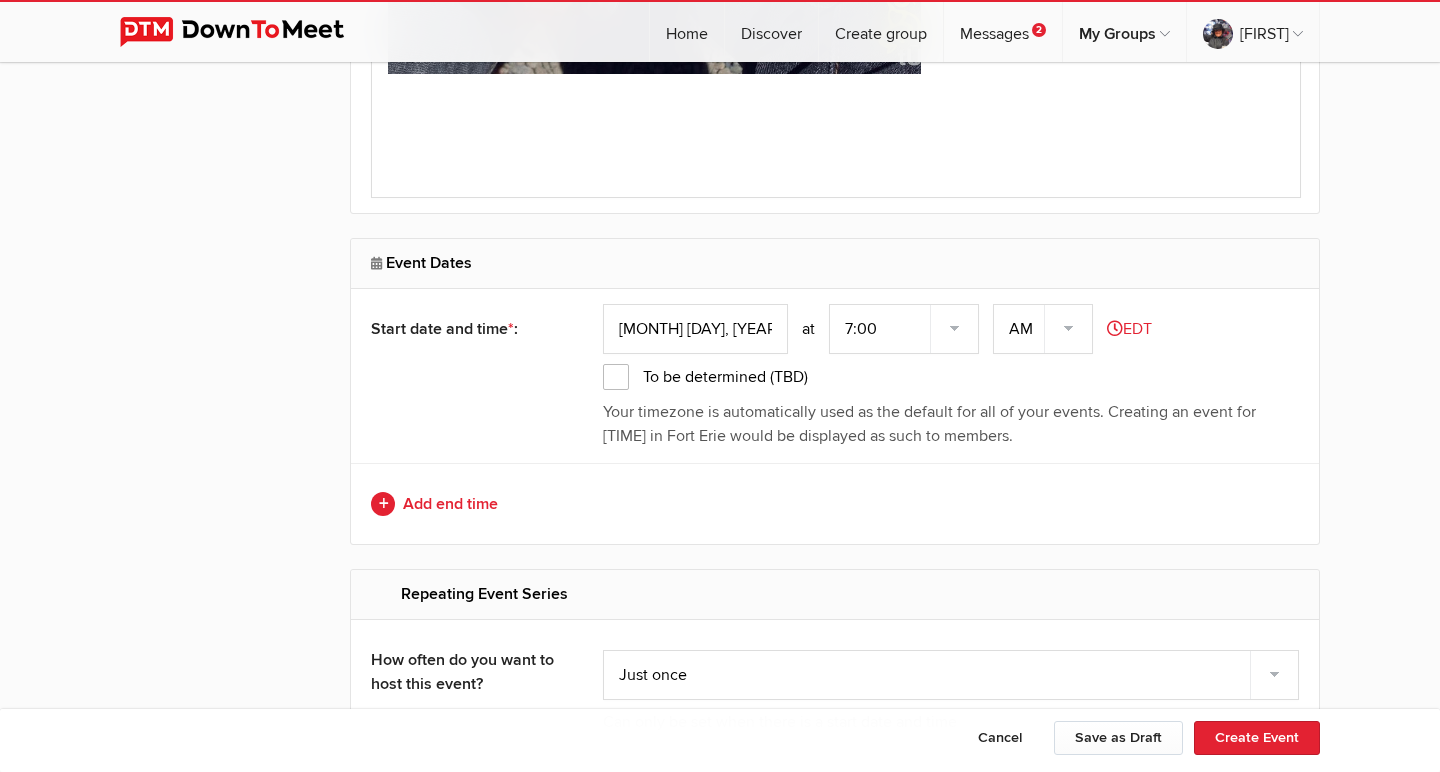 scroll, scrollTop: 1750, scrollLeft: 0, axis: vertical 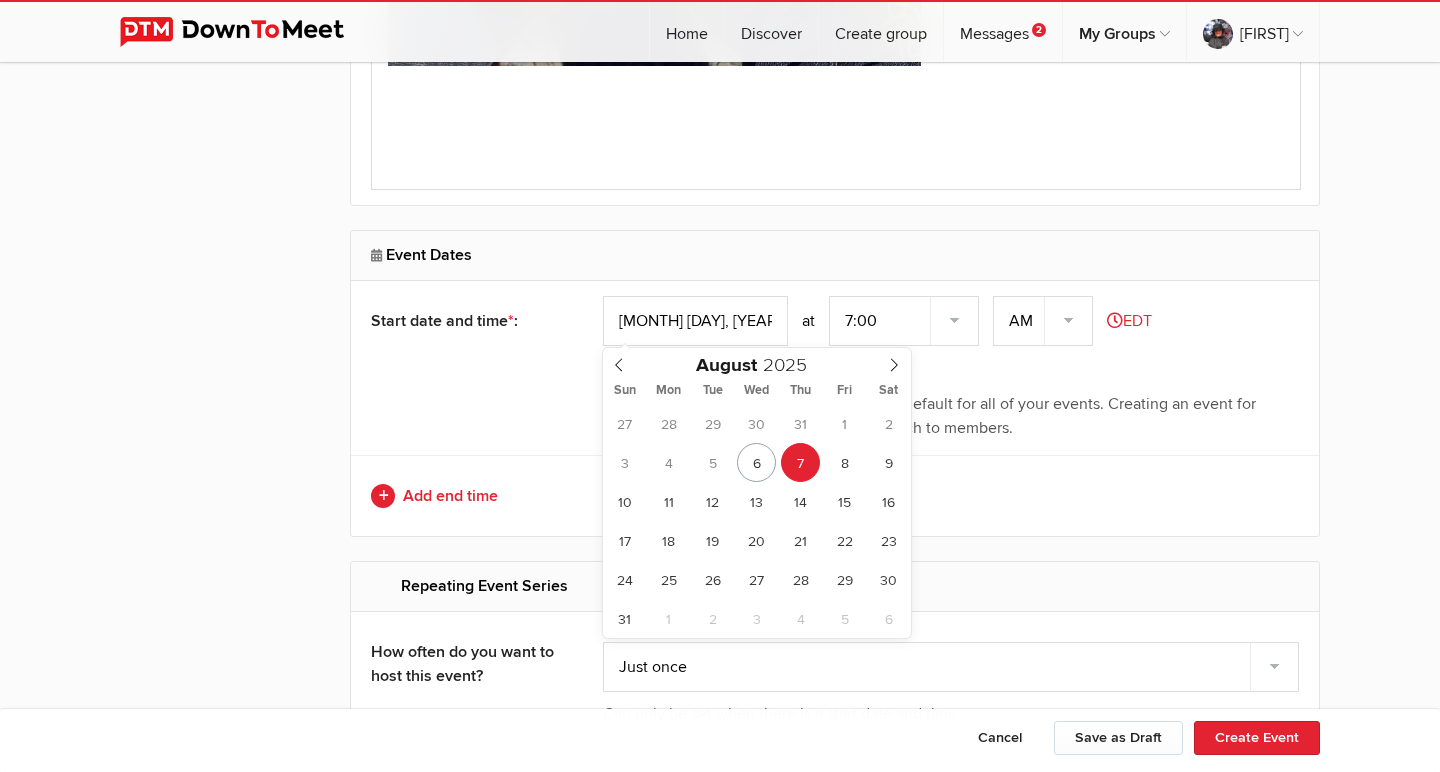 click on "[MONTH] [DAY], [YEAR]" 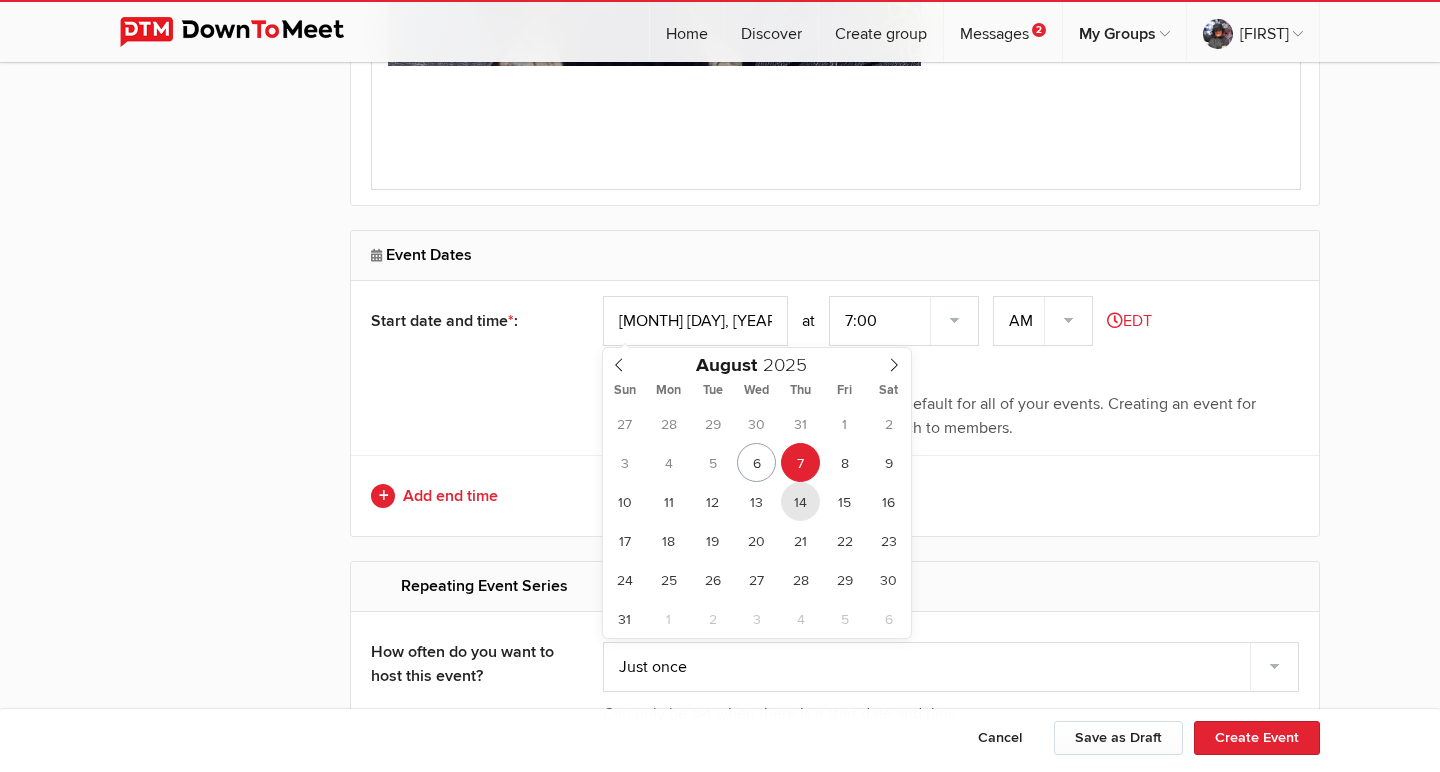 type on "[MONTH] [DAY], [YEAR]" 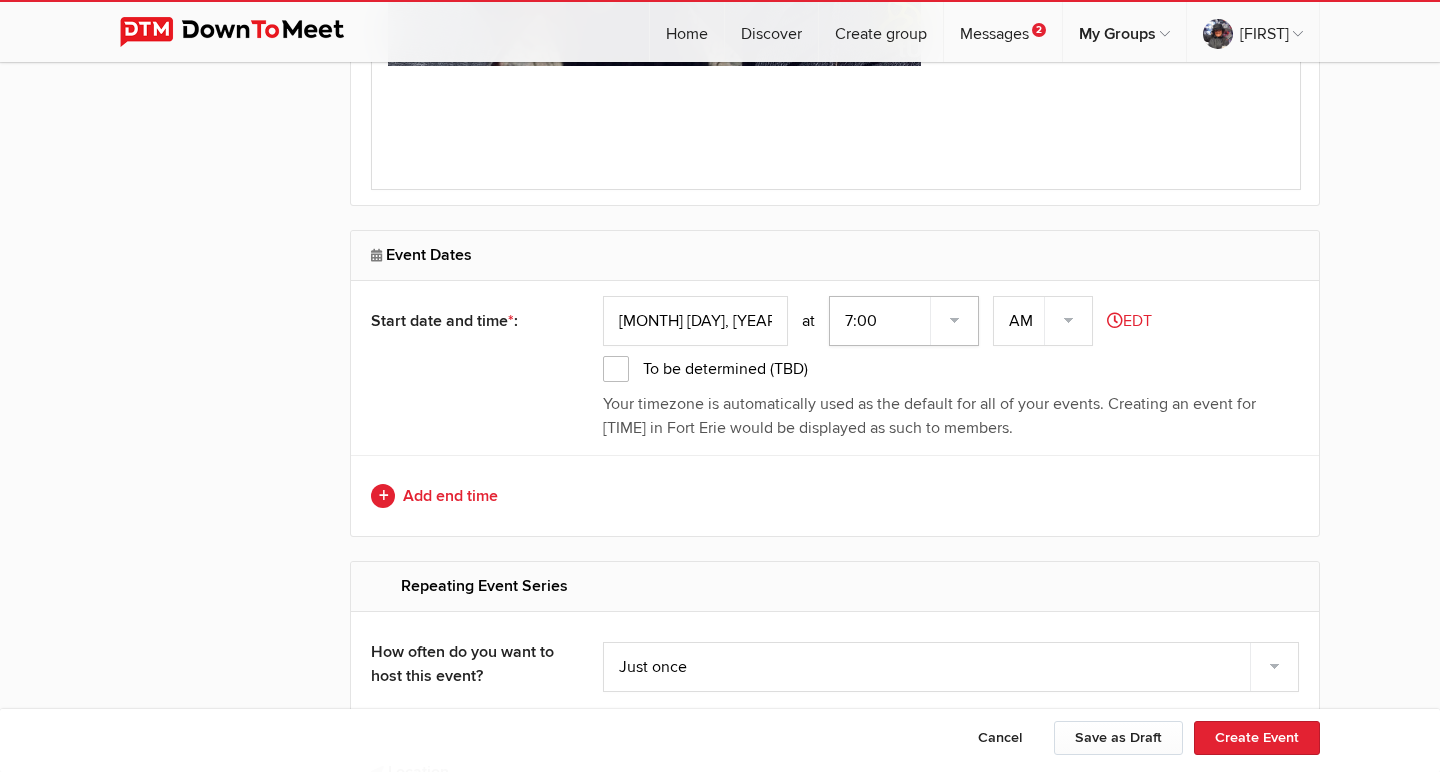 select on "[TIME]" 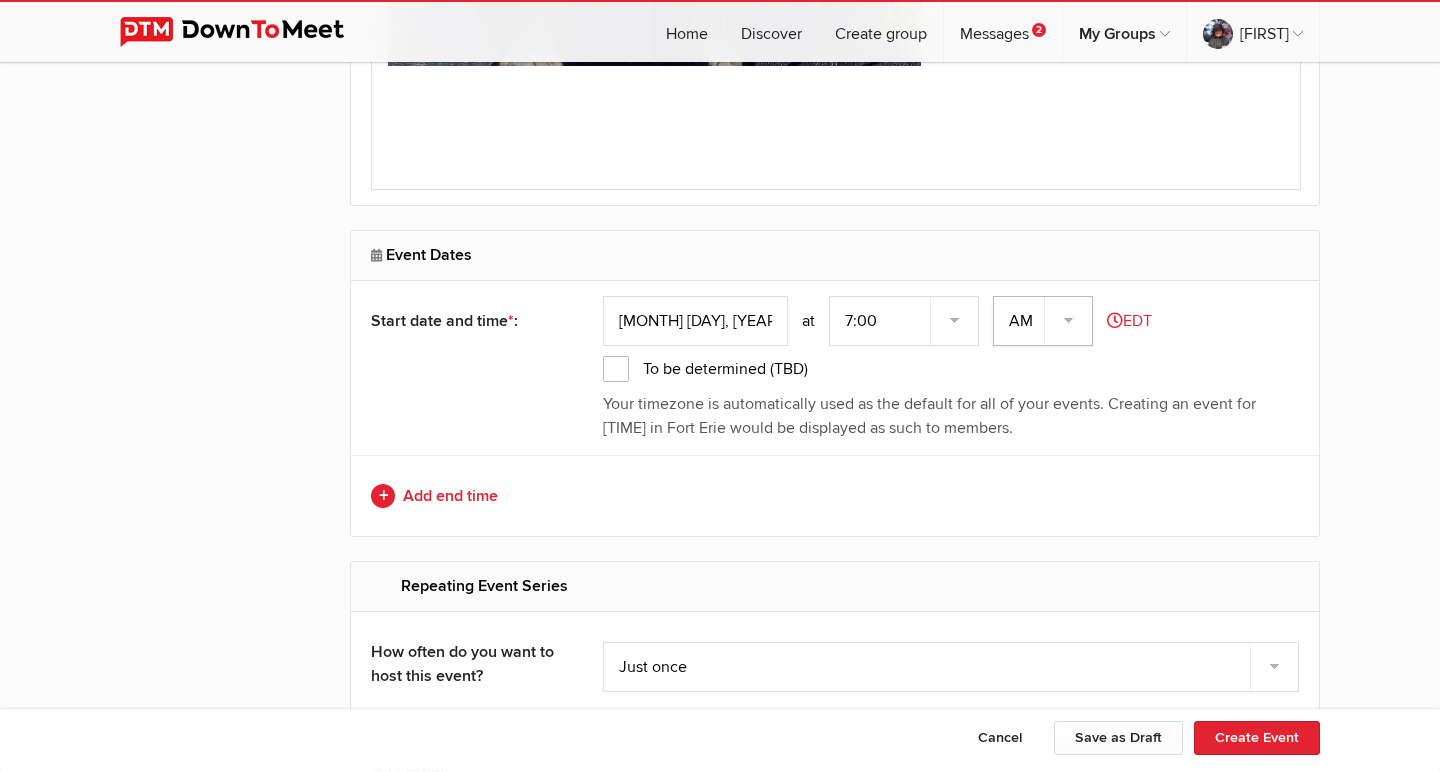 select on "PM" 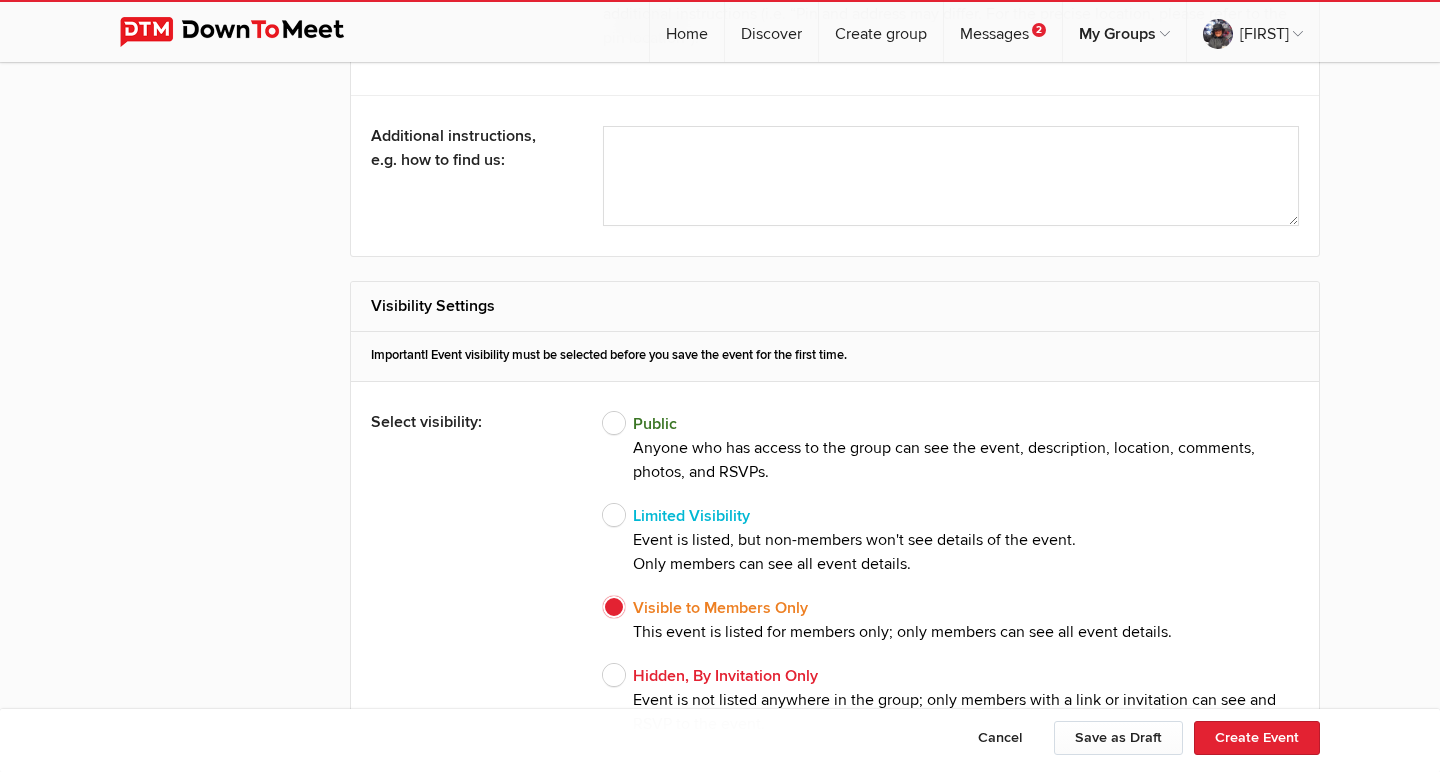 scroll, scrollTop: 3594, scrollLeft: 0, axis: vertical 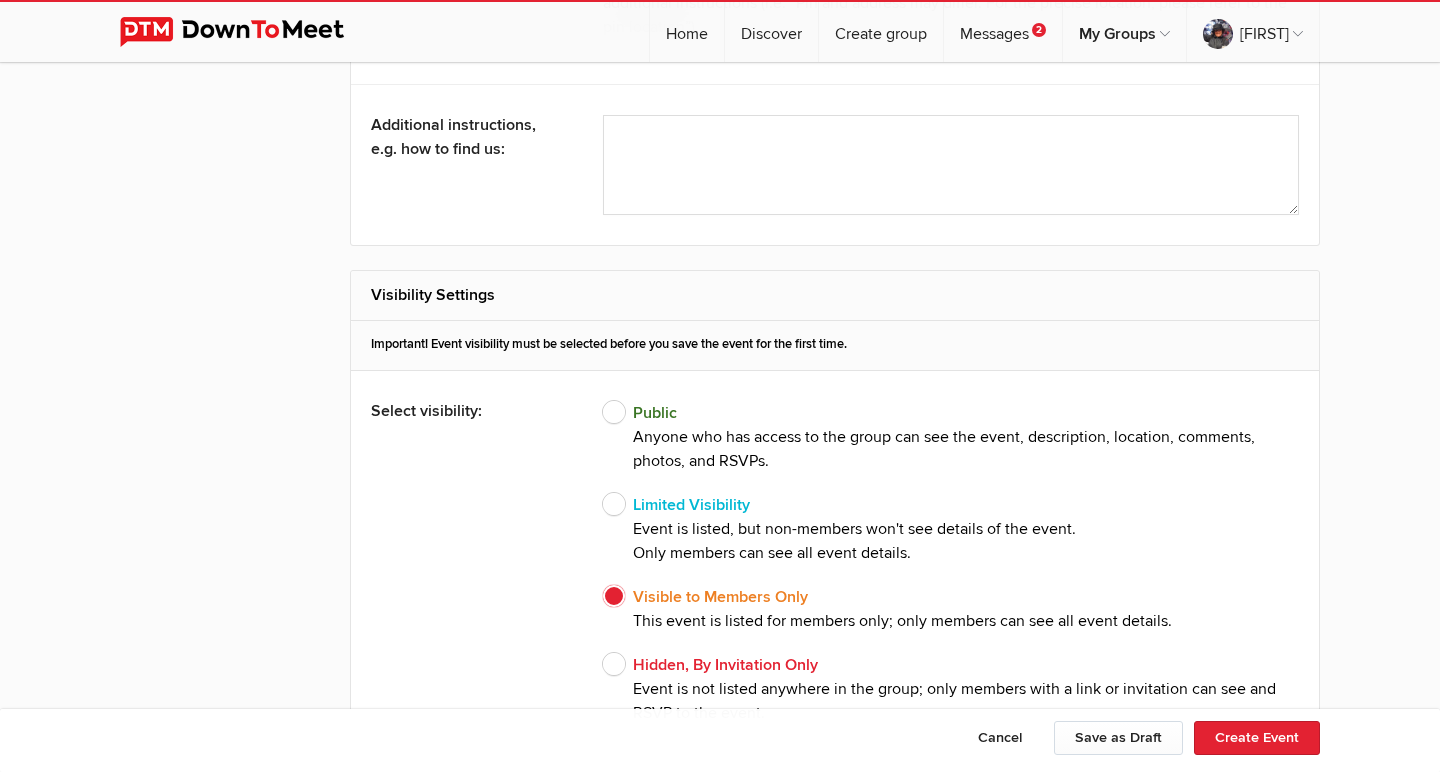 click on "Public
Anyone who has access to the group can see the event, description, location, comments, photos, and RSVPs." 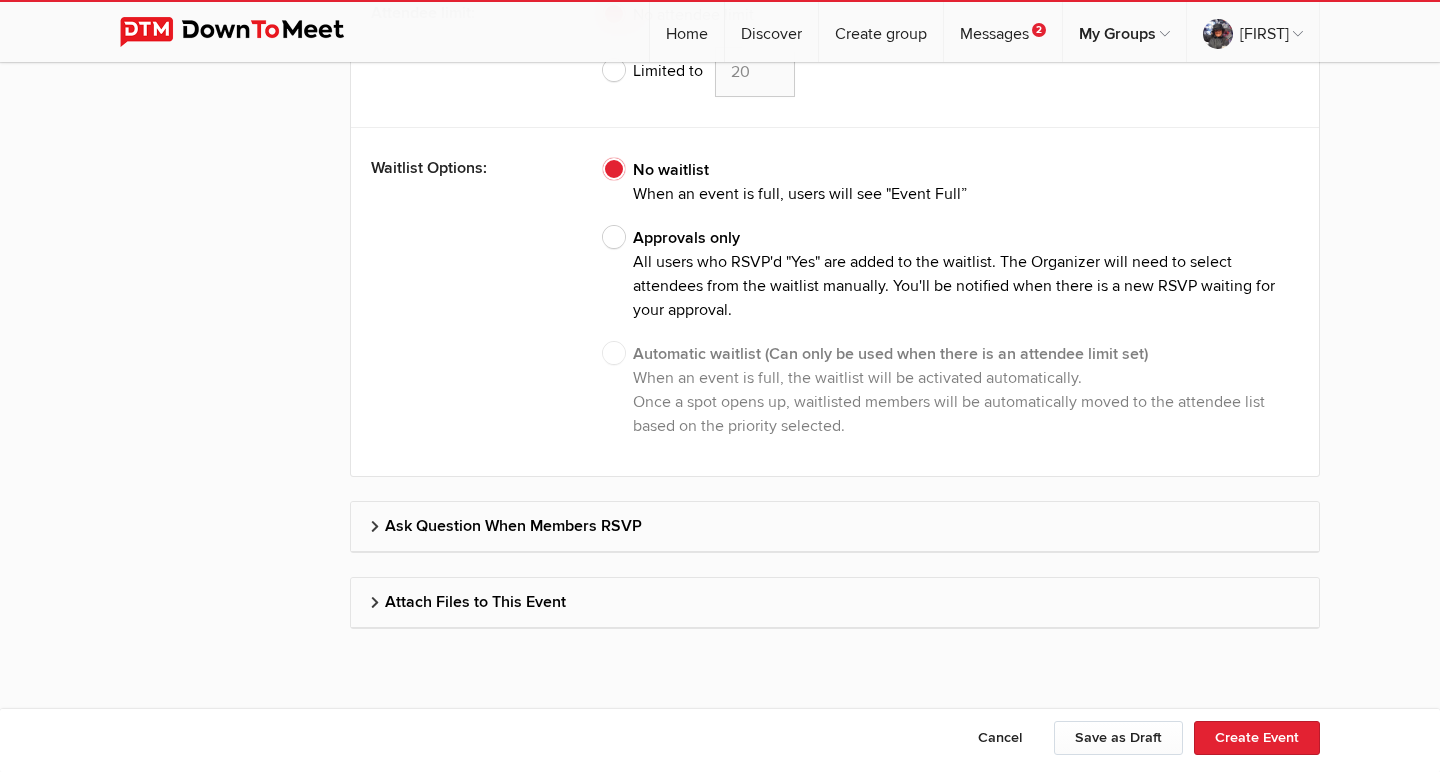 scroll, scrollTop: 5453, scrollLeft: 0, axis: vertical 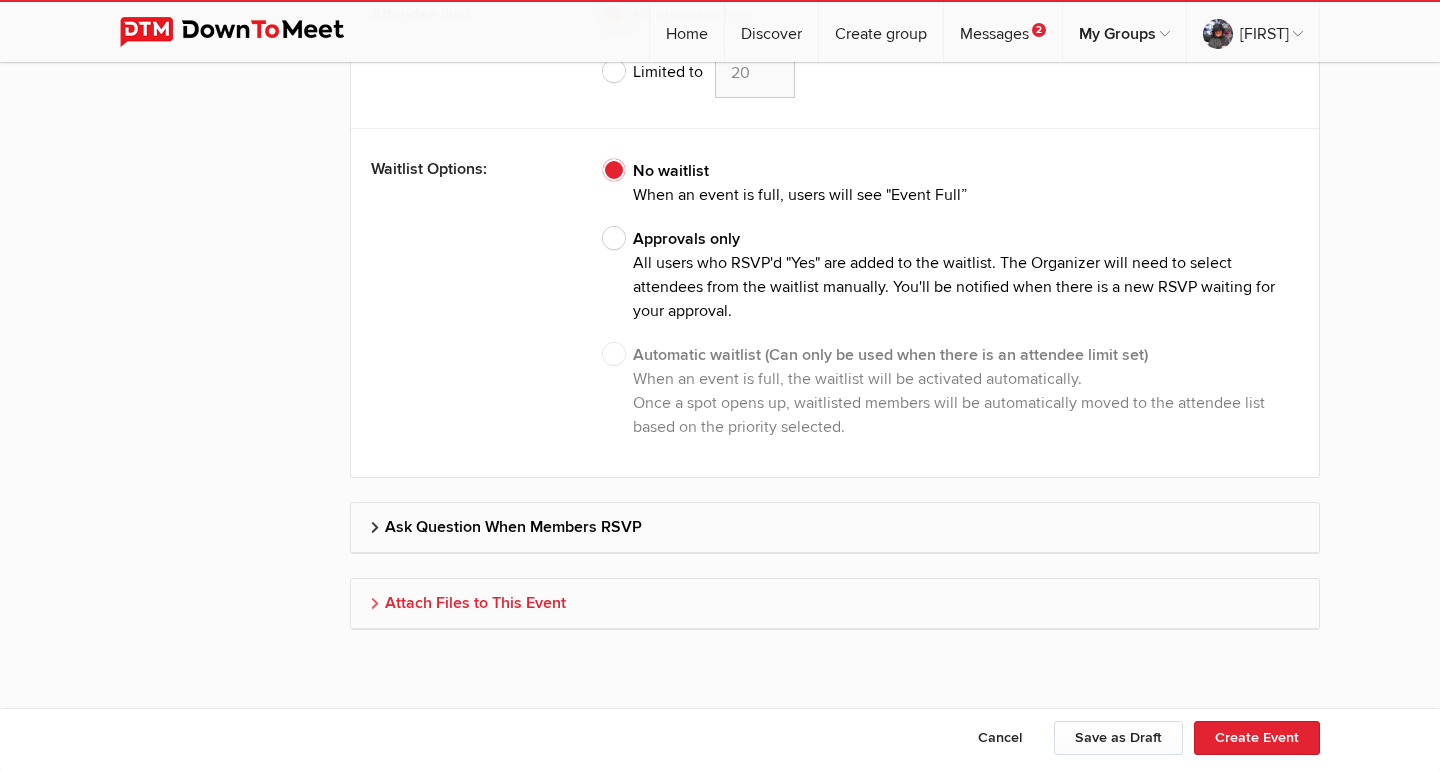 click on "Attach Files to This Event" 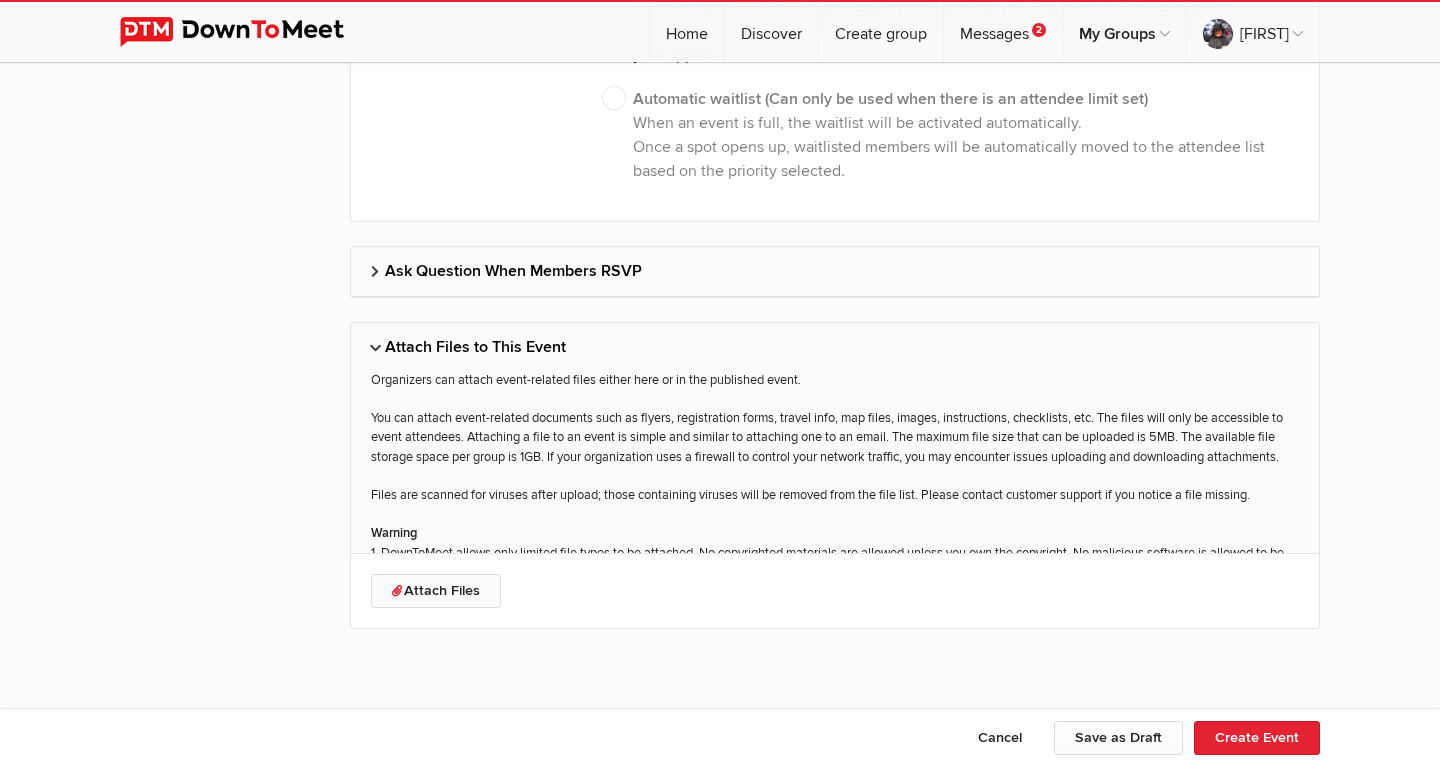 scroll, scrollTop: 5708, scrollLeft: 0, axis: vertical 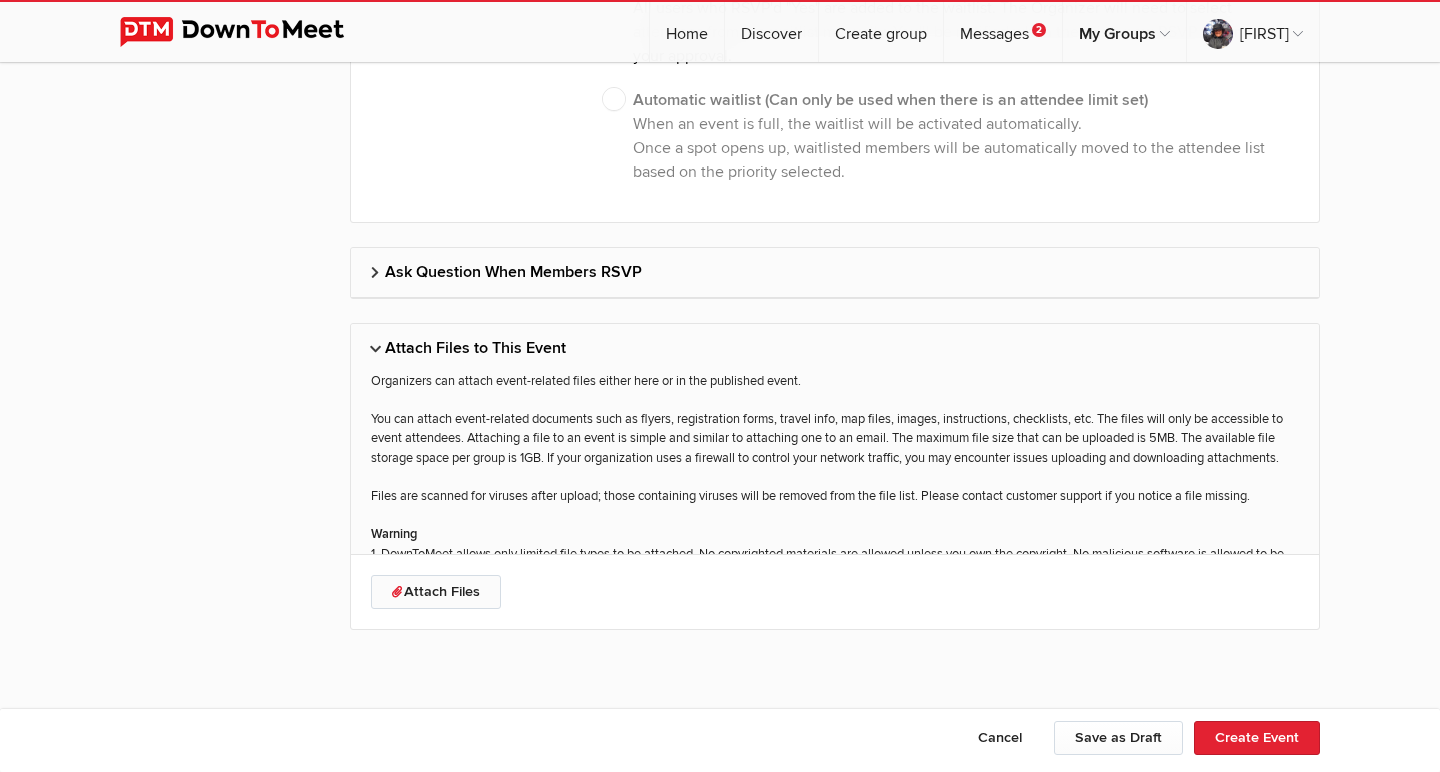 click on "Attach Files" at bounding box center [436, 592] 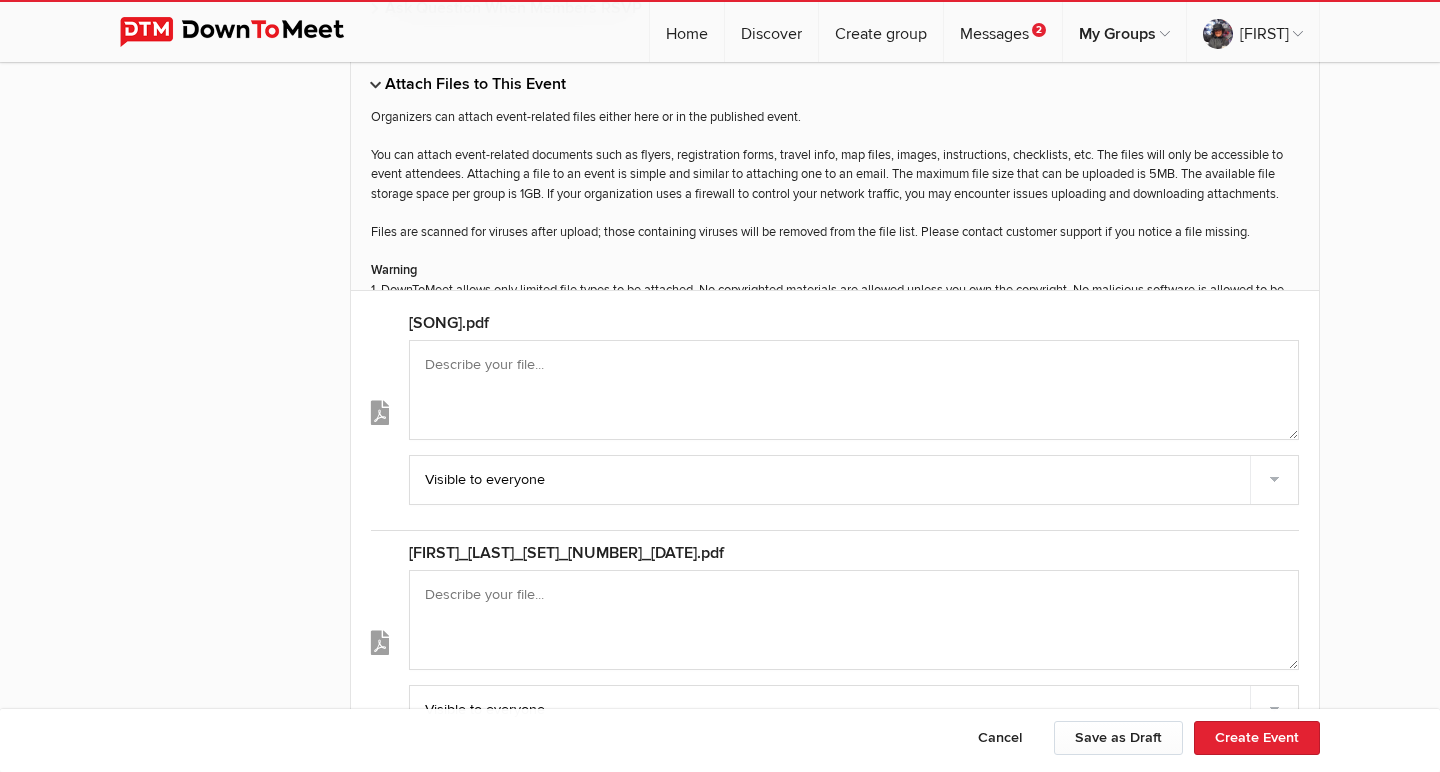 scroll, scrollTop: 5971, scrollLeft: 0, axis: vertical 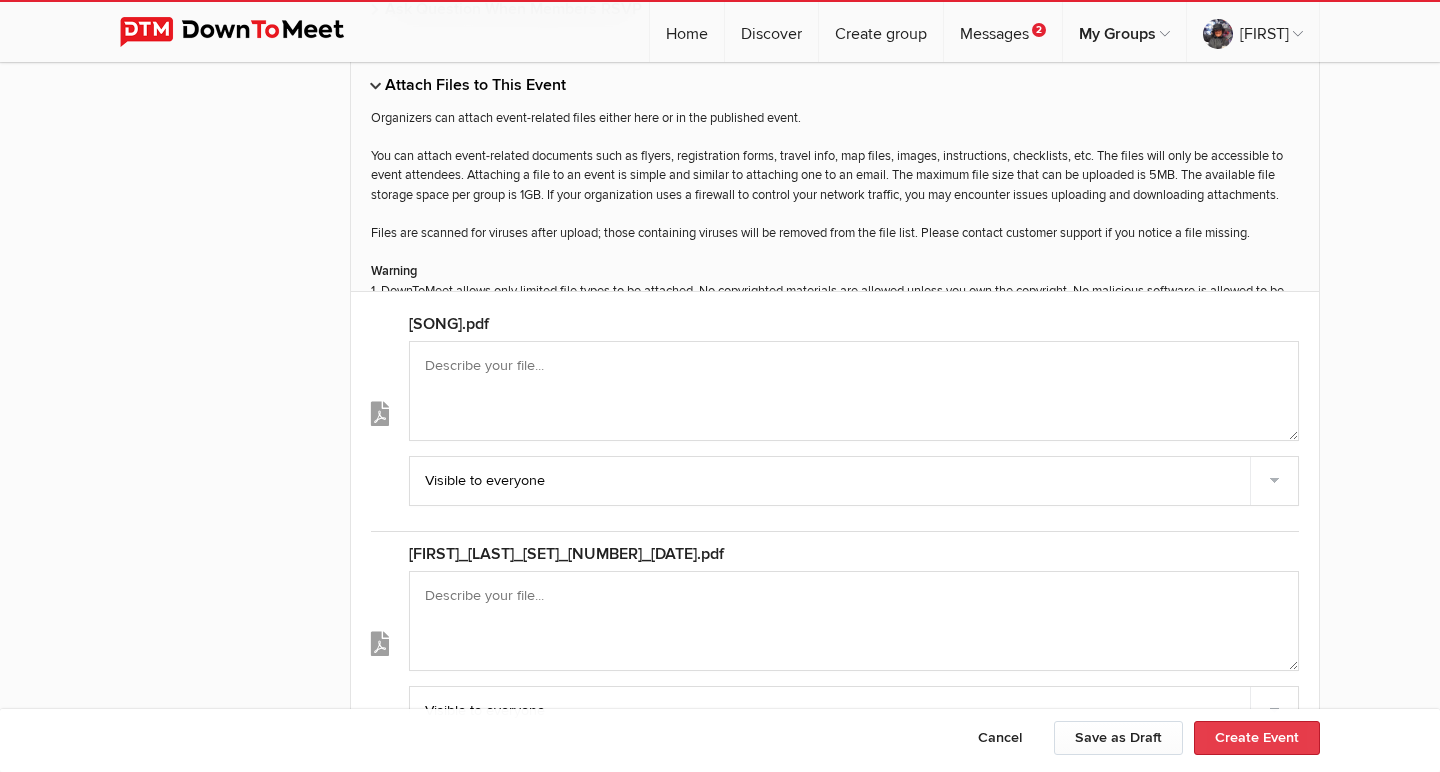 click on "Create Event" 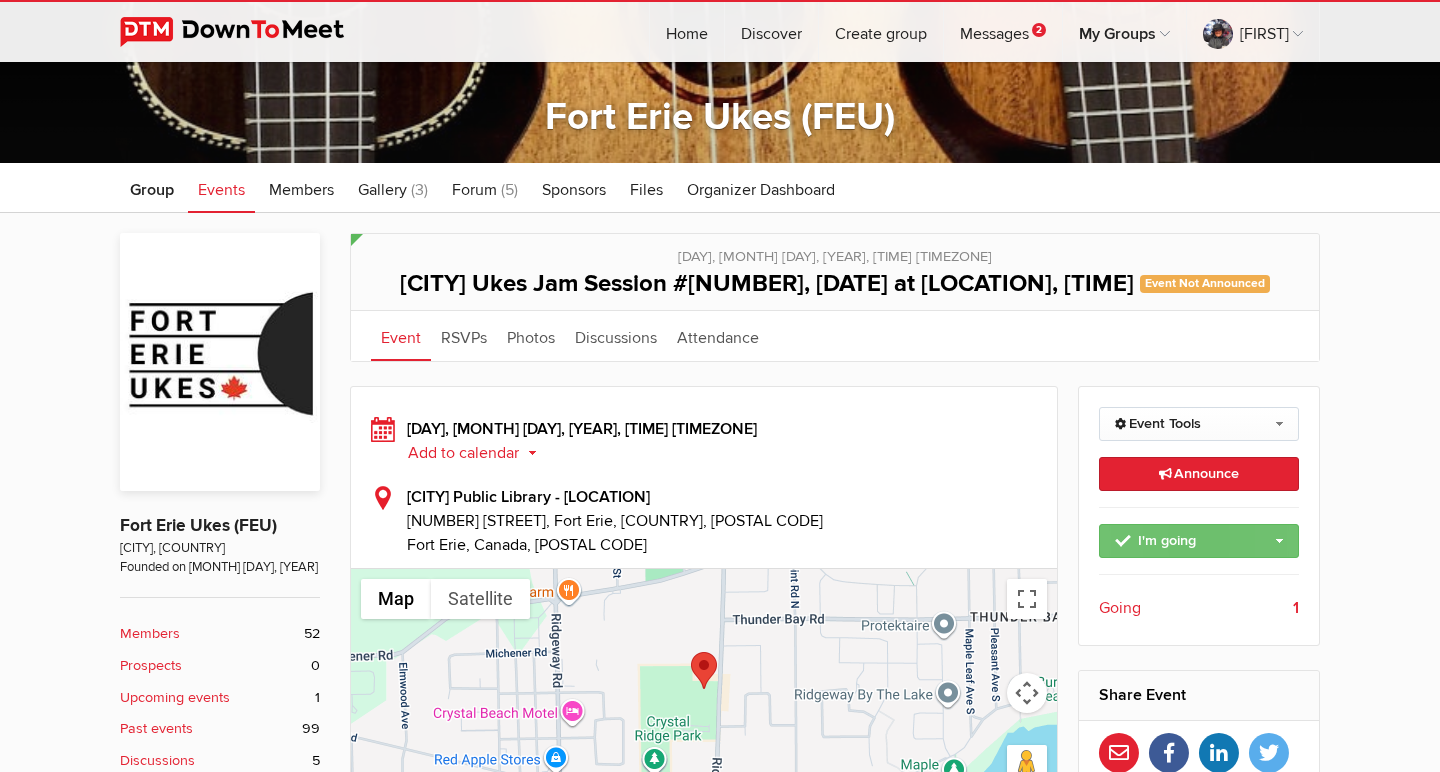 scroll, scrollTop: 266, scrollLeft: 0, axis: vertical 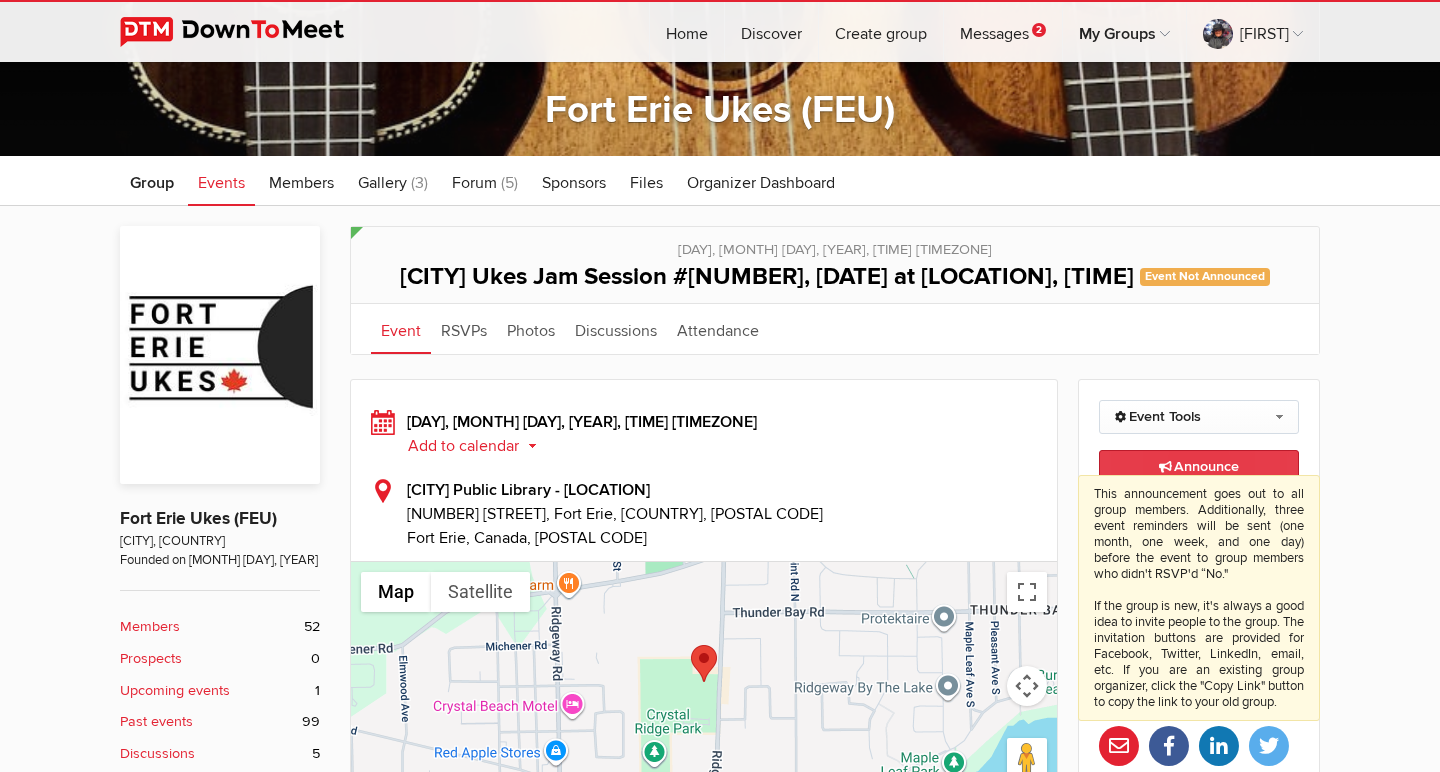 click on "Announce
This announcement goes out to all group members. Additionally, three event reminders will be sent (one month, one week, and one day) before the event to group members who didn't RSVP'd “No."
If the group is new, it's always a good idea to invite people to the group. The invitation buttons are provided for Facebook, Twitter, LinkedIn, email, etc. If you are an existing group organizer, click the "Copy Link" button to copy the link to your old group." 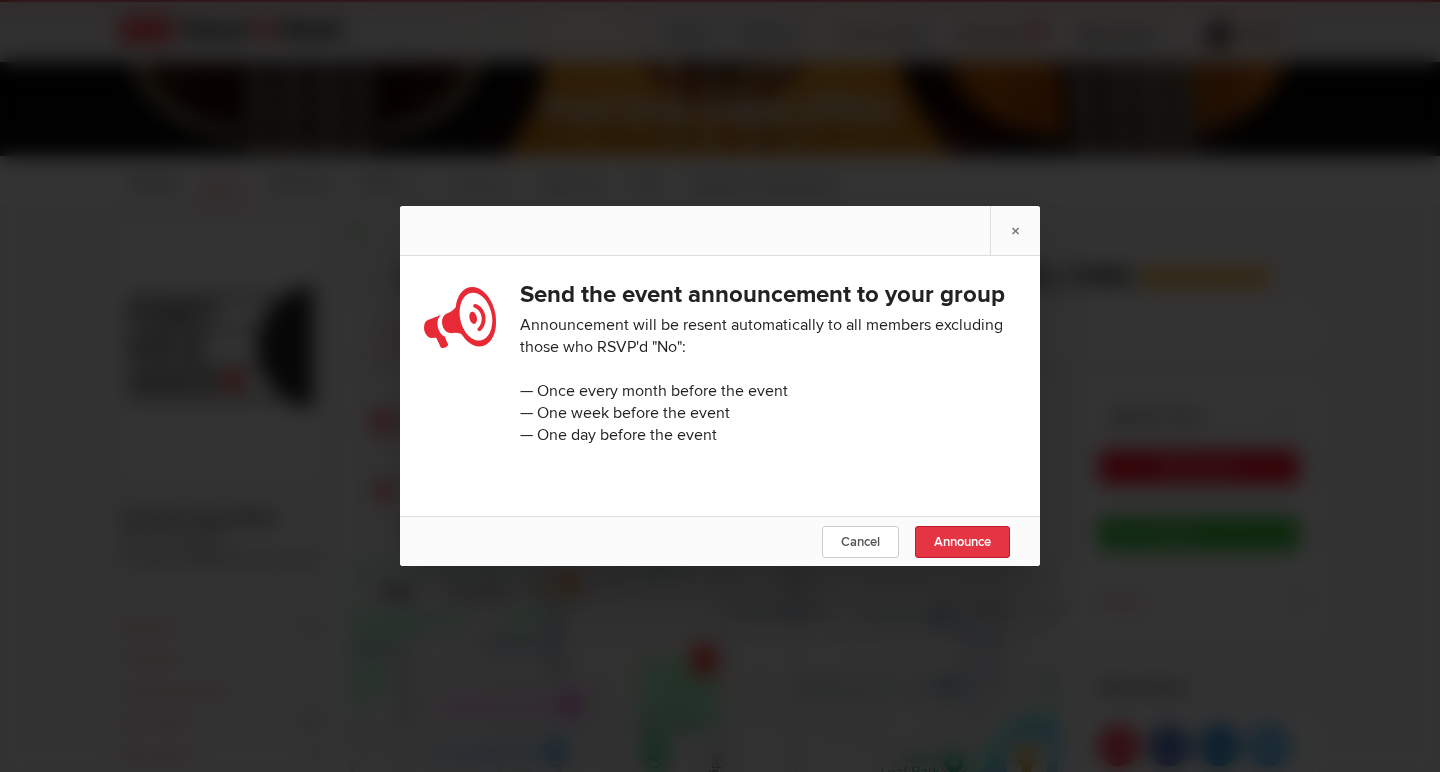 click on "Announce" 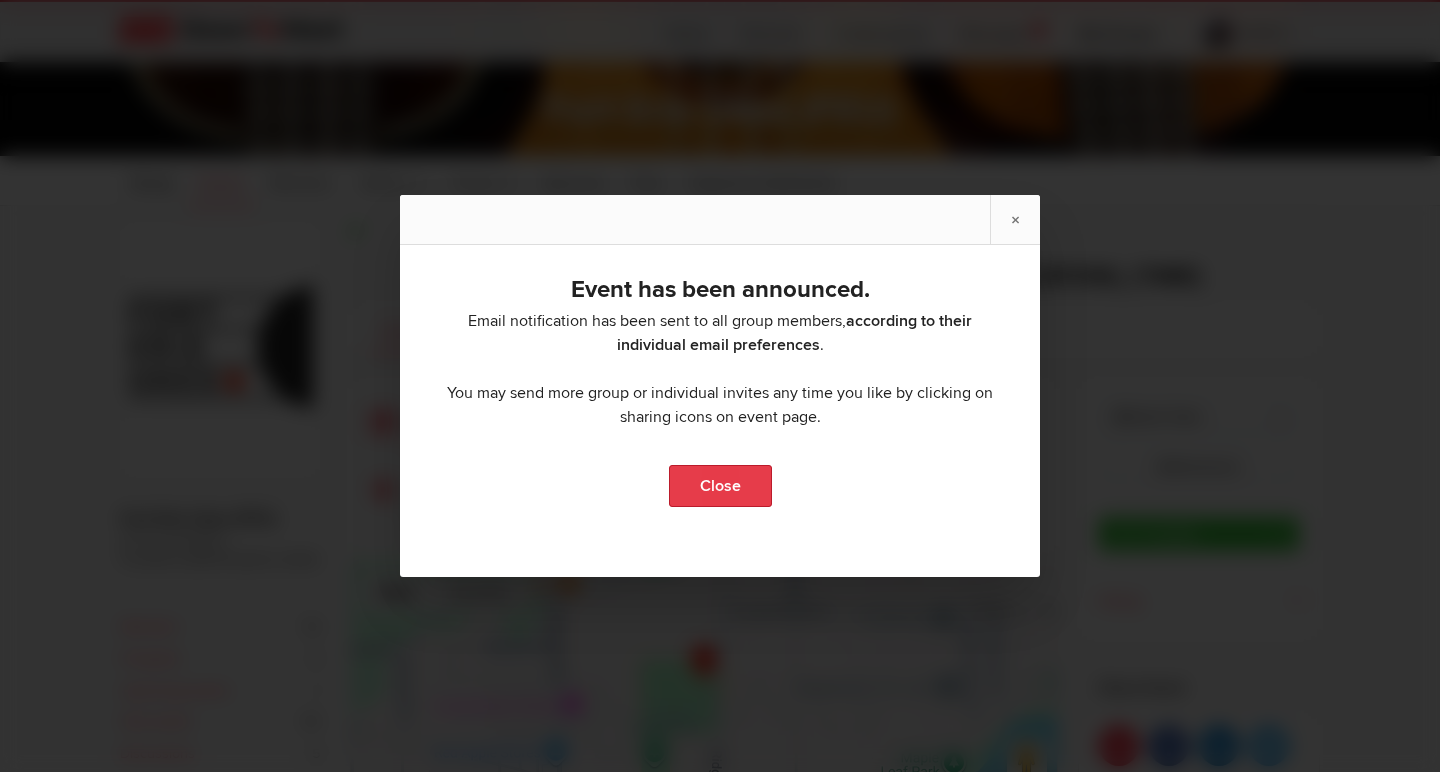 click on "Close" 